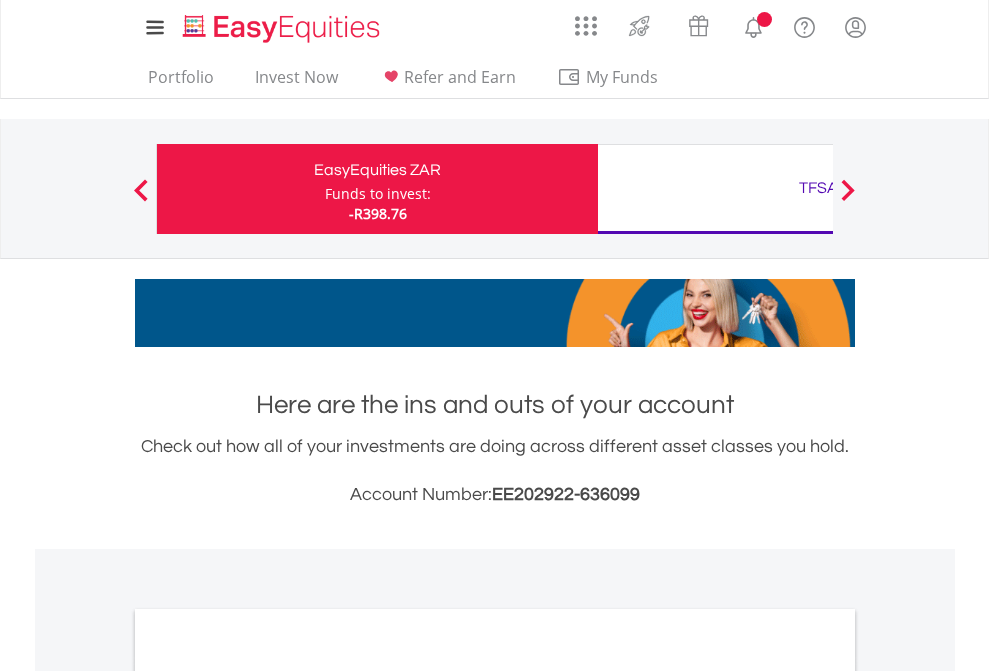 scroll, scrollTop: 0, scrollLeft: 0, axis: both 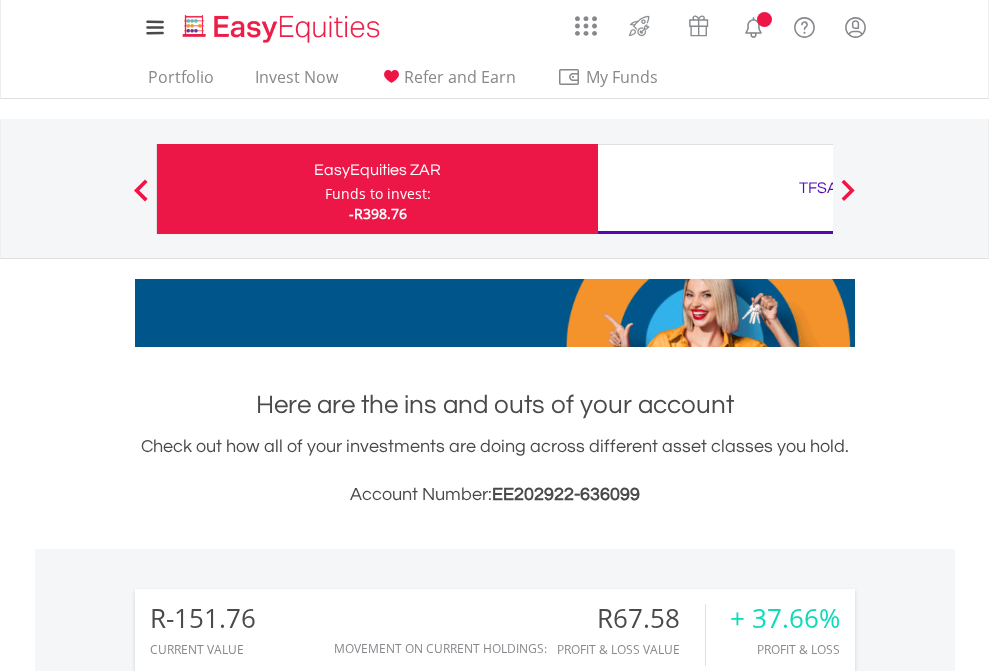 click on "Funds to invest:" at bounding box center [378, 194] 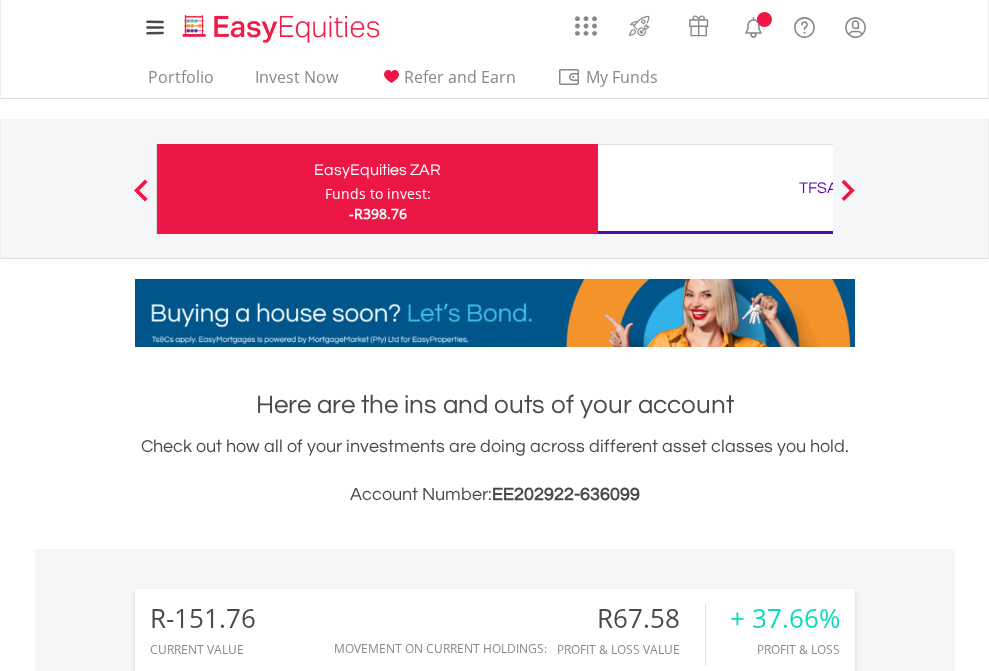 scroll, scrollTop: 999808, scrollLeft: 999687, axis: both 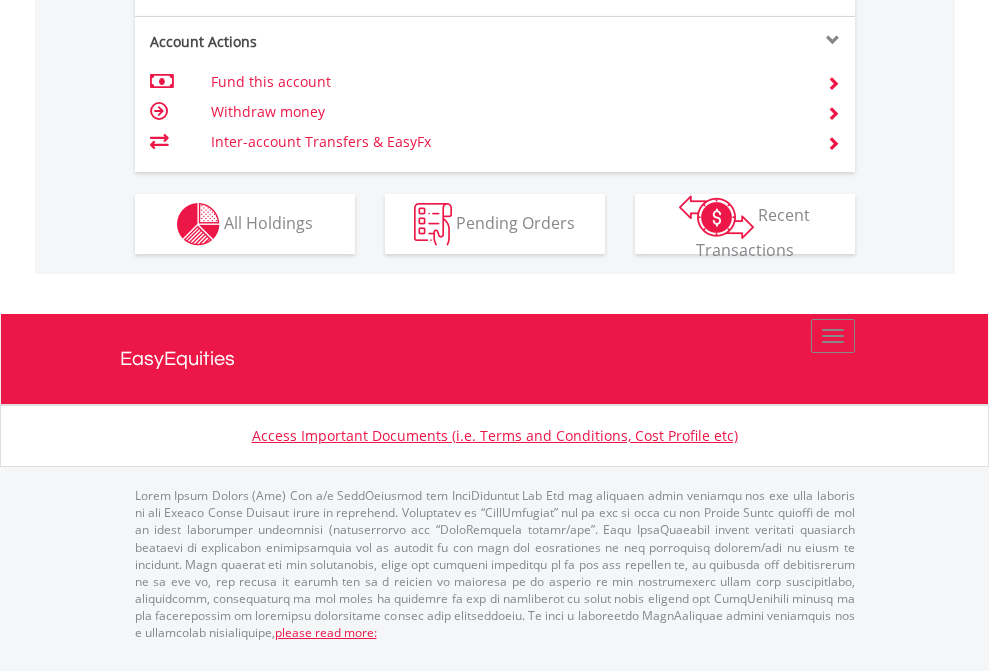 click on "Investment types" at bounding box center (706, -337) 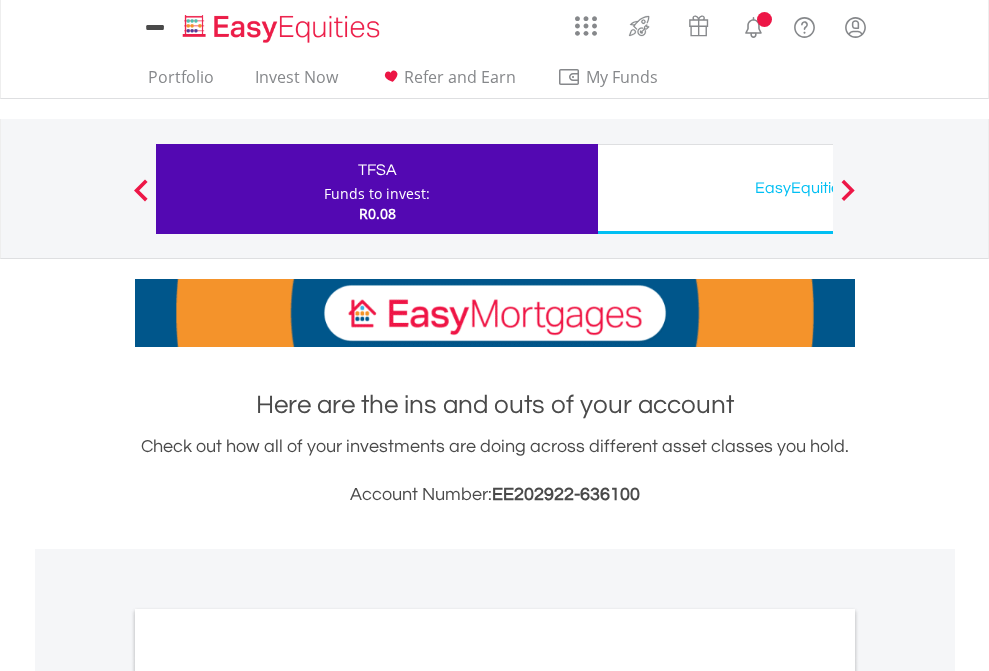 scroll, scrollTop: 0, scrollLeft: 0, axis: both 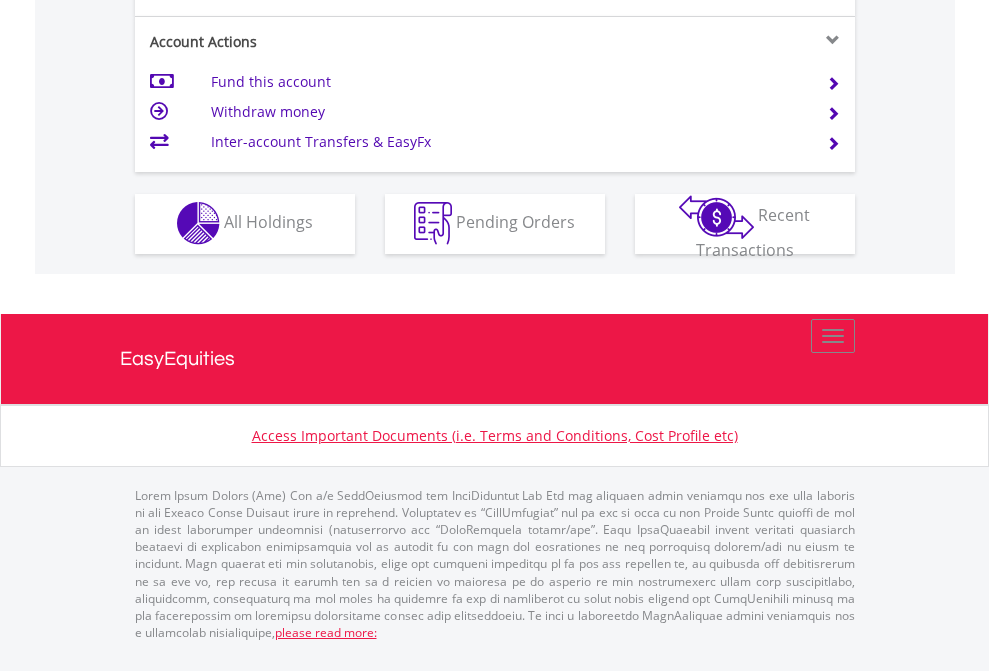 click on "Investment types" at bounding box center (706, -353) 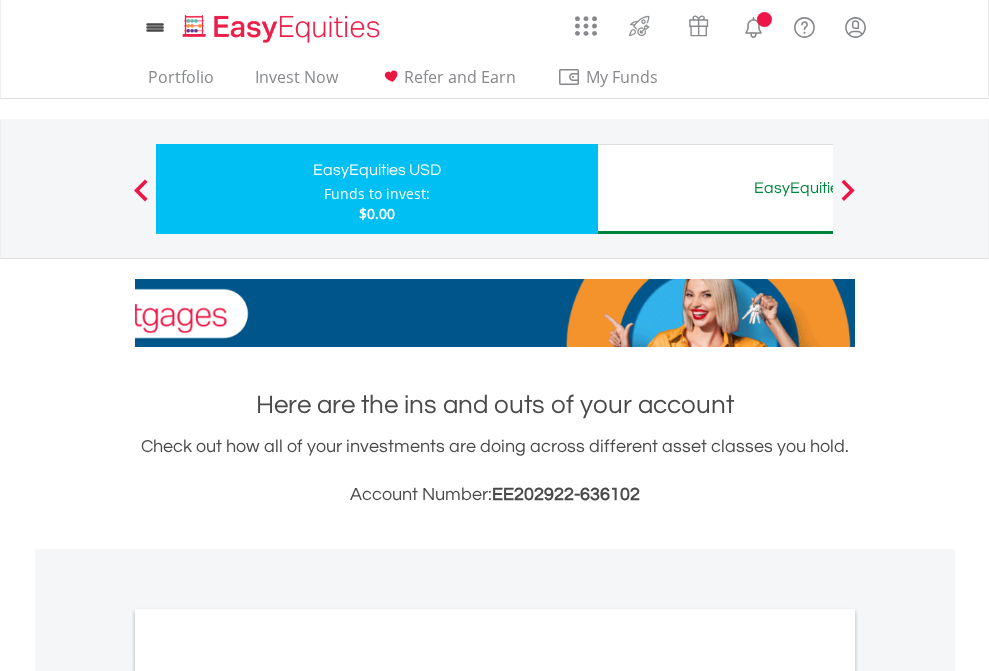 scroll, scrollTop: 0, scrollLeft: 0, axis: both 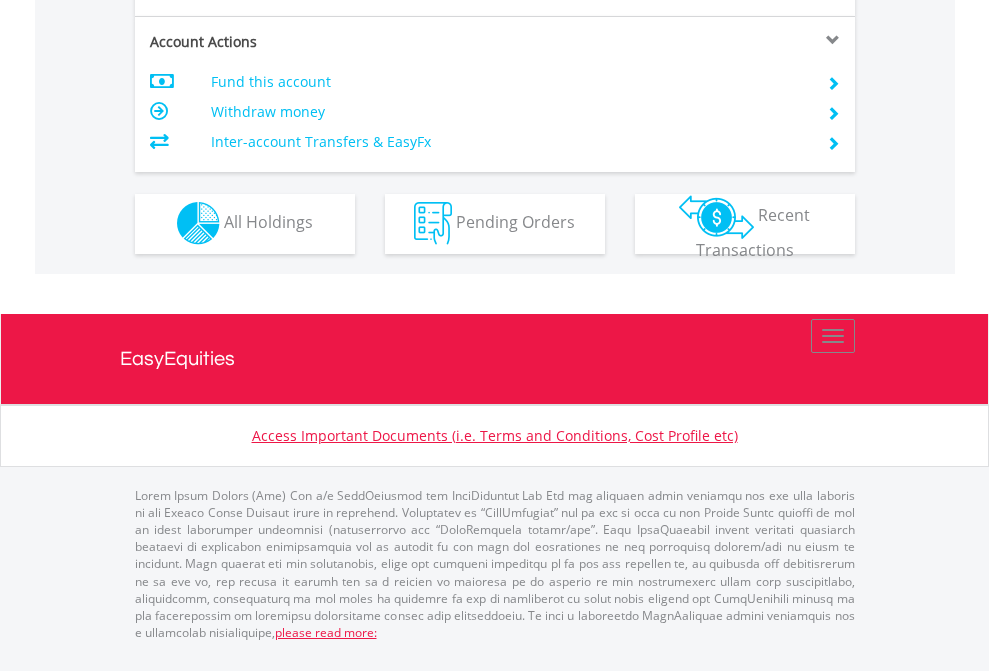 click on "Investment types" at bounding box center (706, -353) 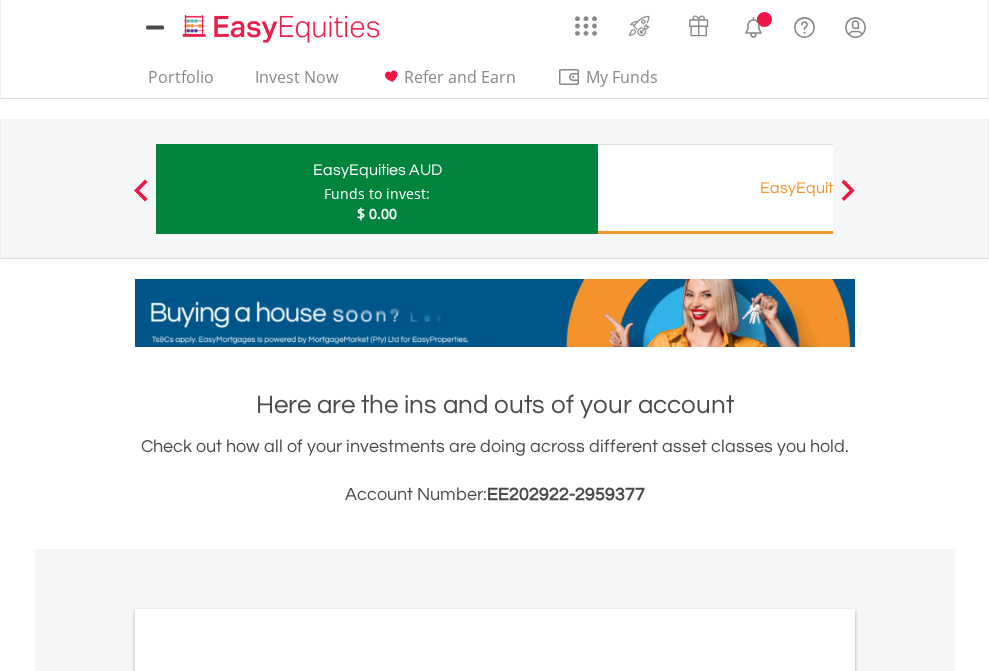 scroll, scrollTop: 0, scrollLeft: 0, axis: both 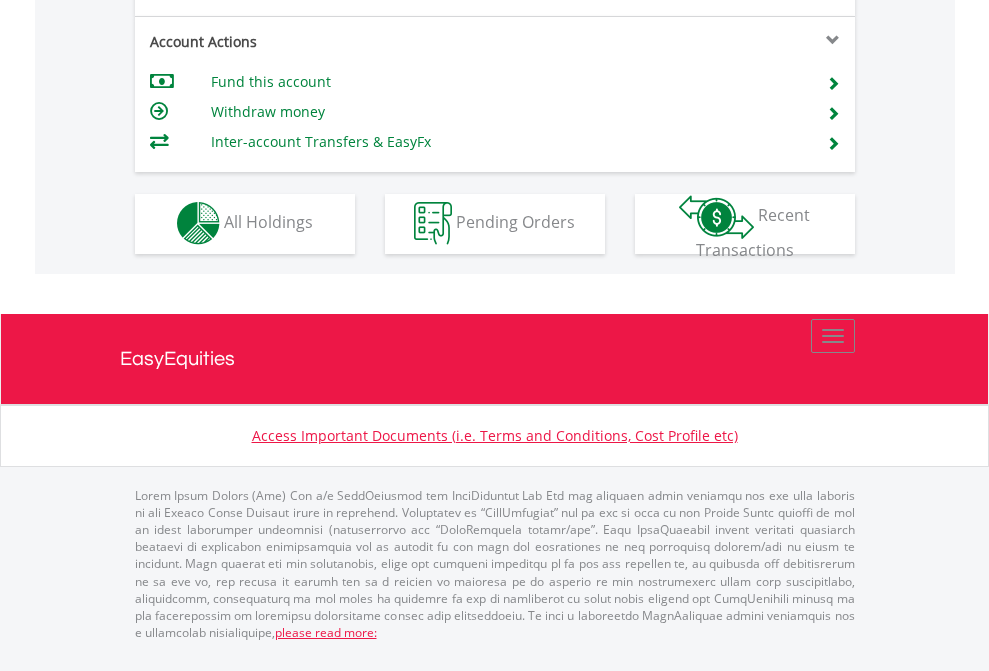click on "Investment types" at bounding box center (706, -353) 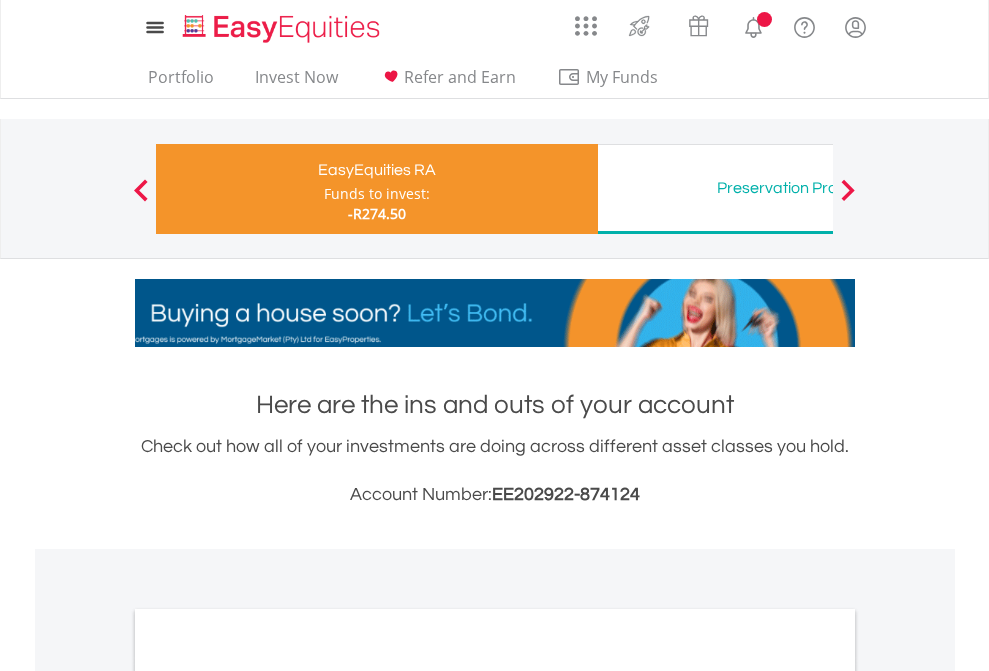 scroll, scrollTop: 0, scrollLeft: 0, axis: both 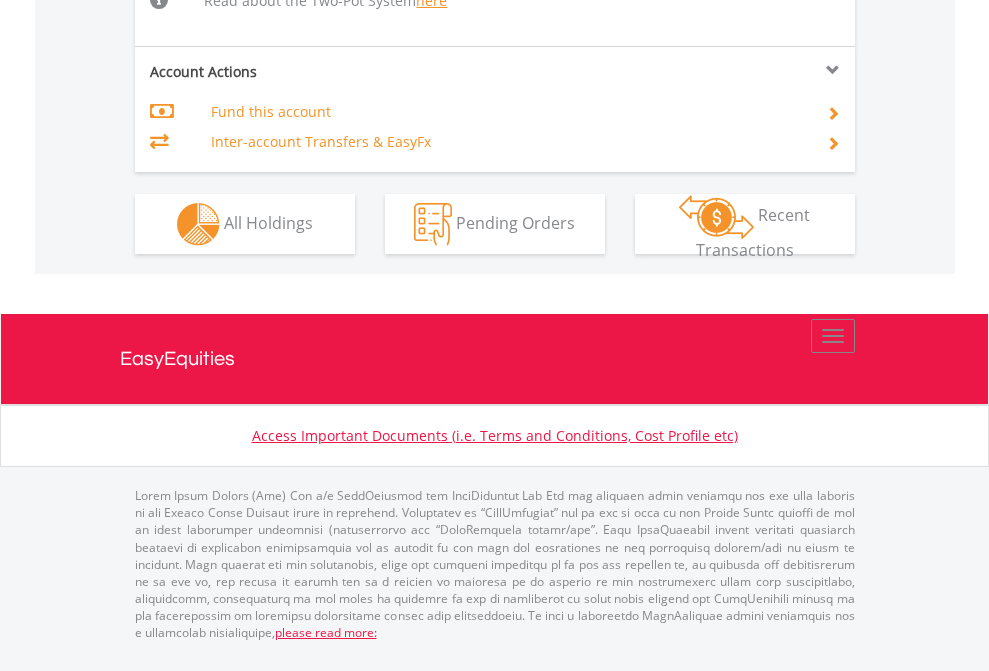 click on "Investment types" at bounding box center (706, -518) 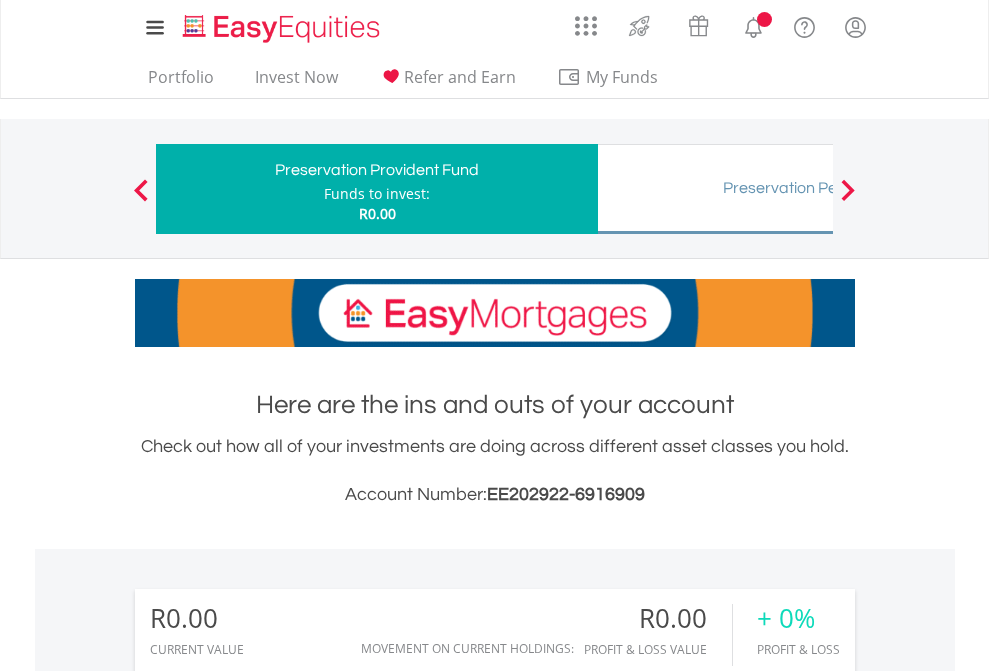 scroll, scrollTop: 0, scrollLeft: 0, axis: both 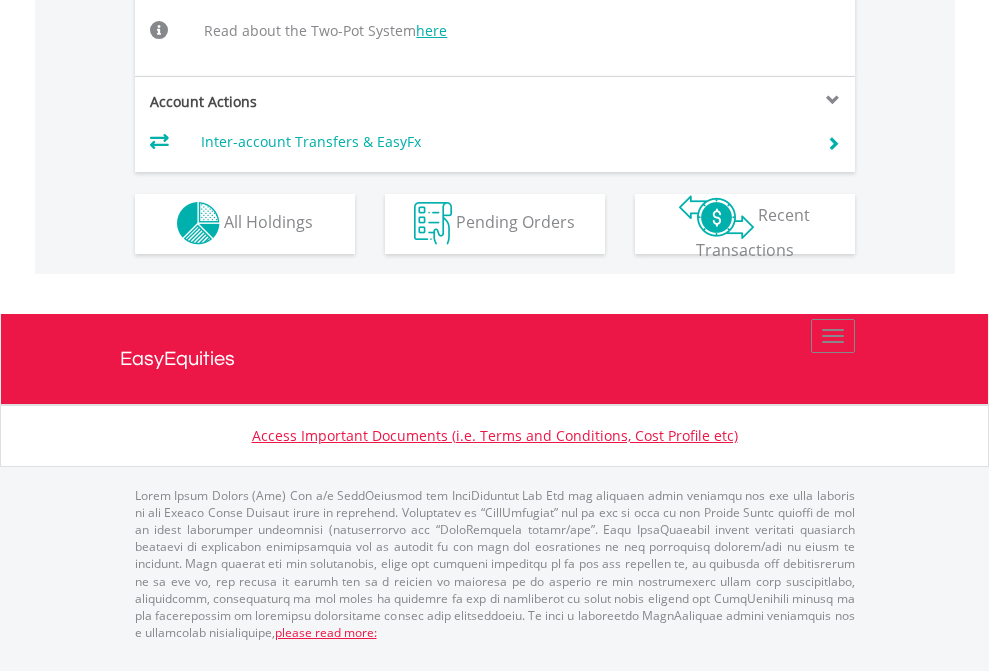 click on "Investment types" at bounding box center [706, -504] 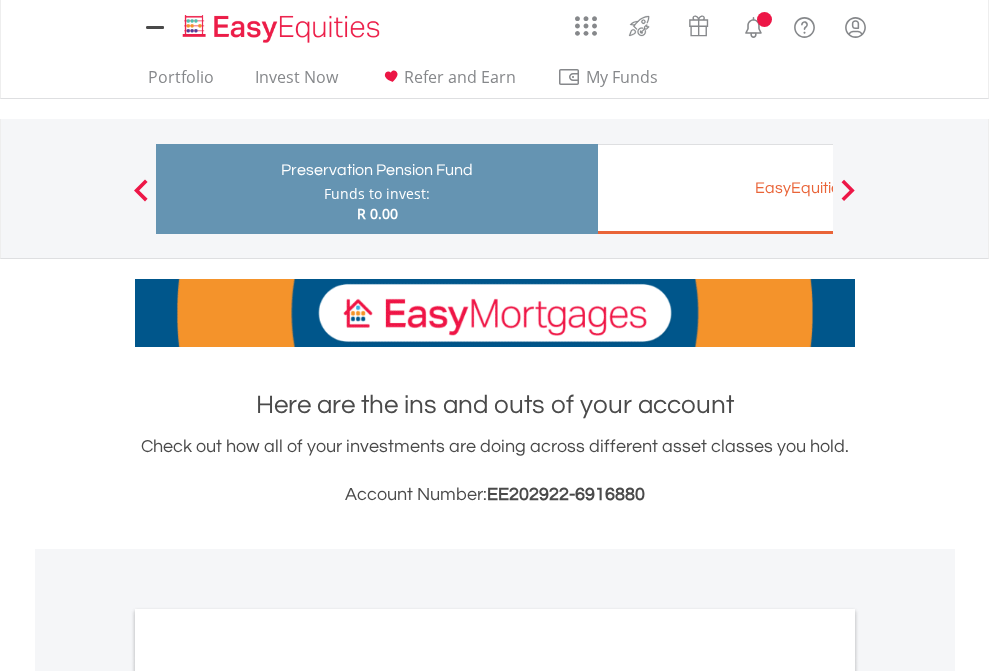 scroll, scrollTop: 0, scrollLeft: 0, axis: both 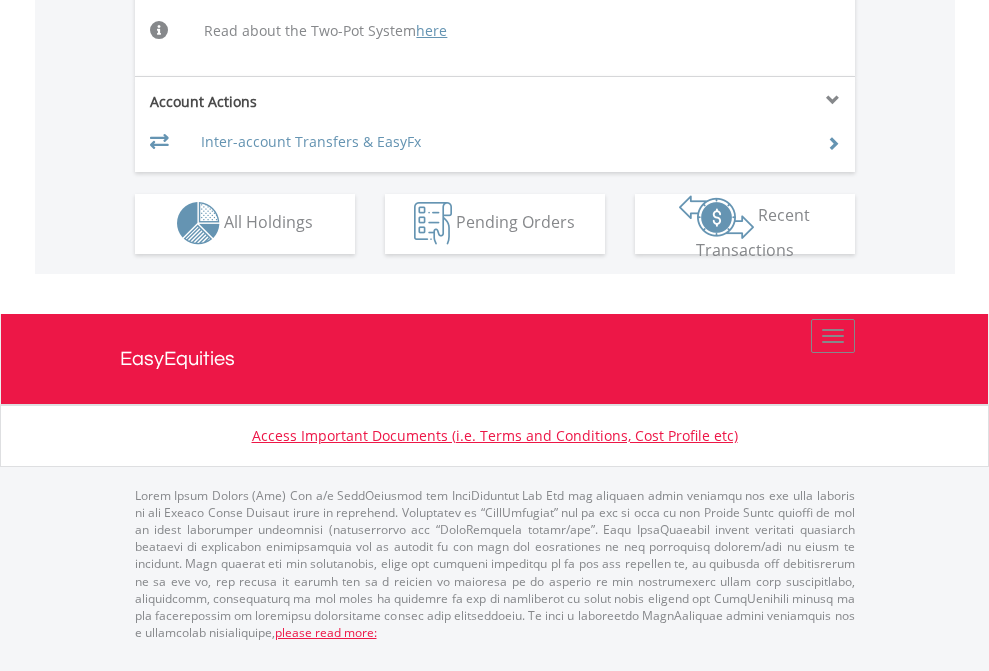 click on "Investment types" at bounding box center [706, -504] 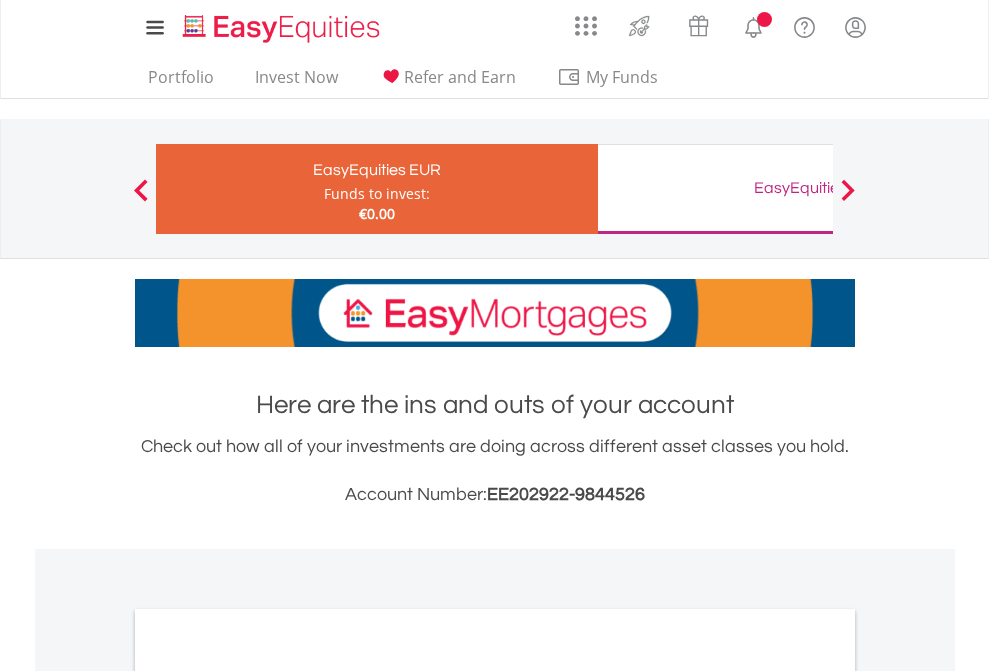 scroll, scrollTop: 0, scrollLeft: 0, axis: both 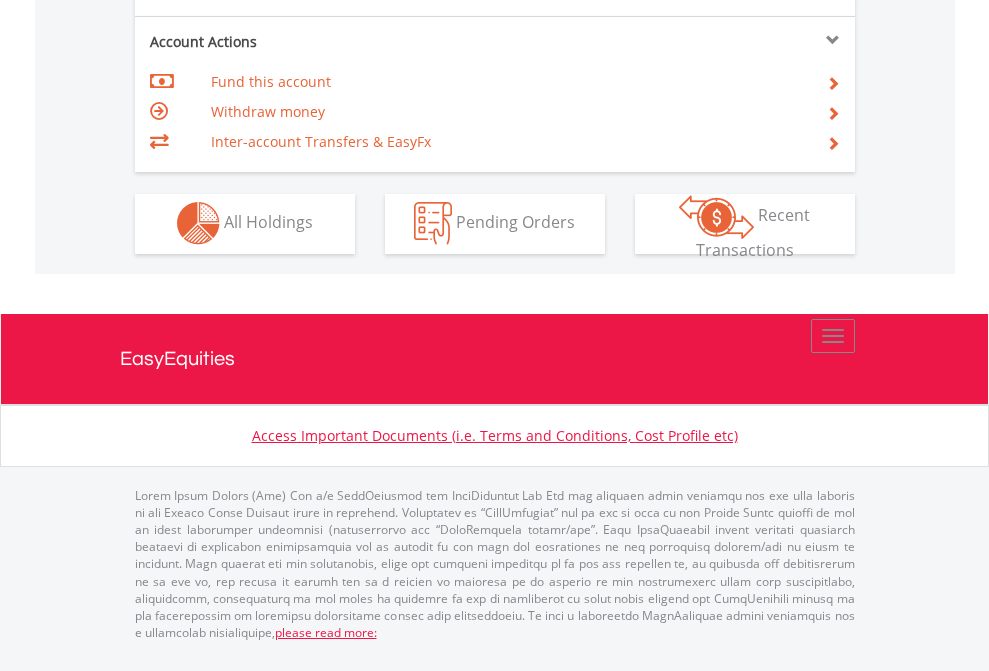 click on "Investment types" at bounding box center (706, -353) 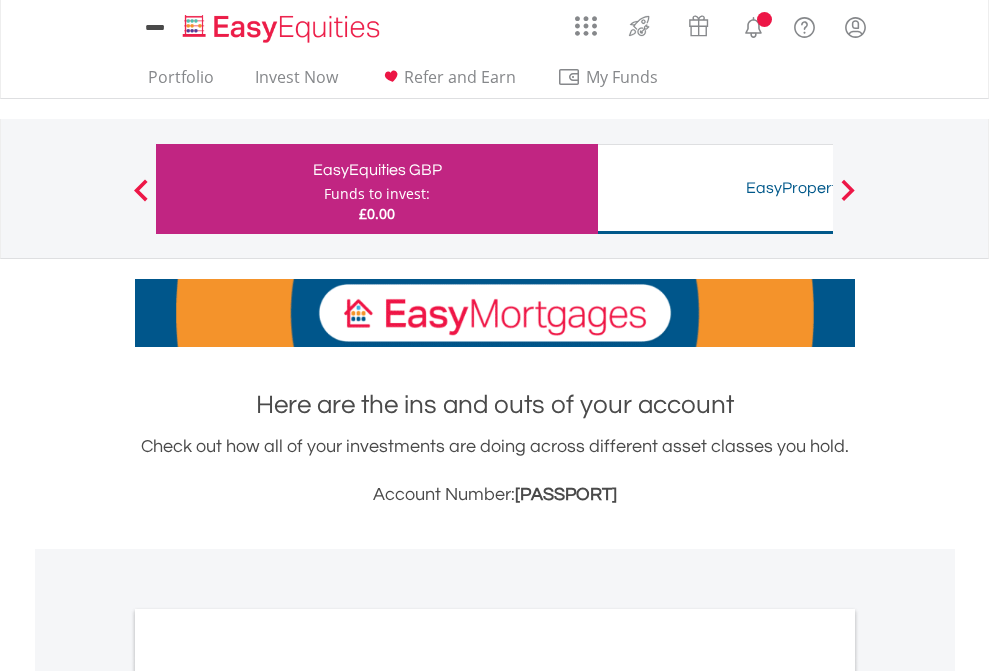 scroll, scrollTop: 0, scrollLeft: 0, axis: both 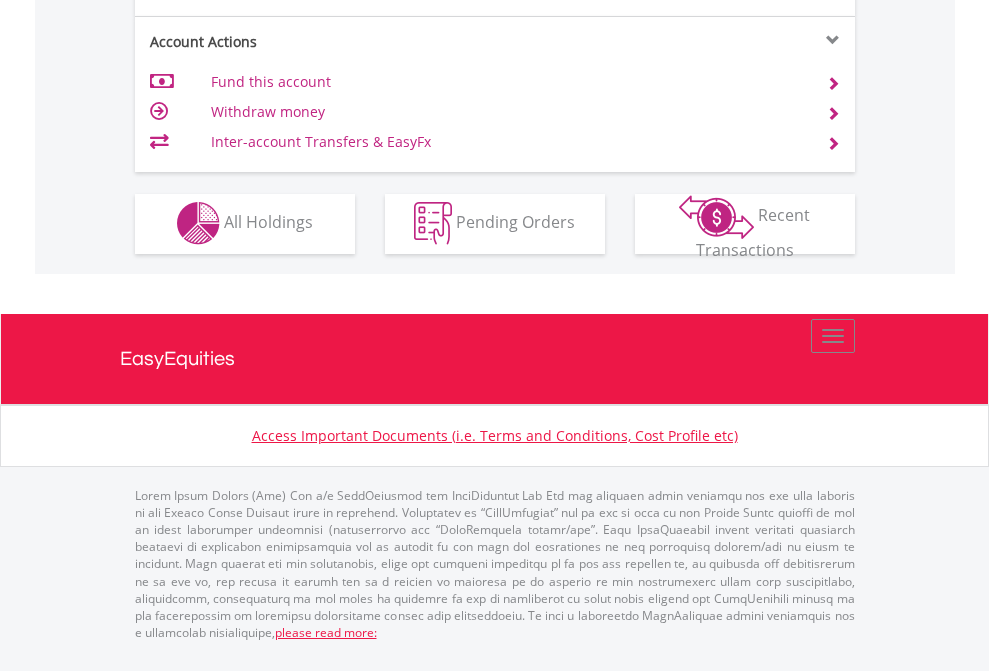 click on "Investment types" at bounding box center [706, -353] 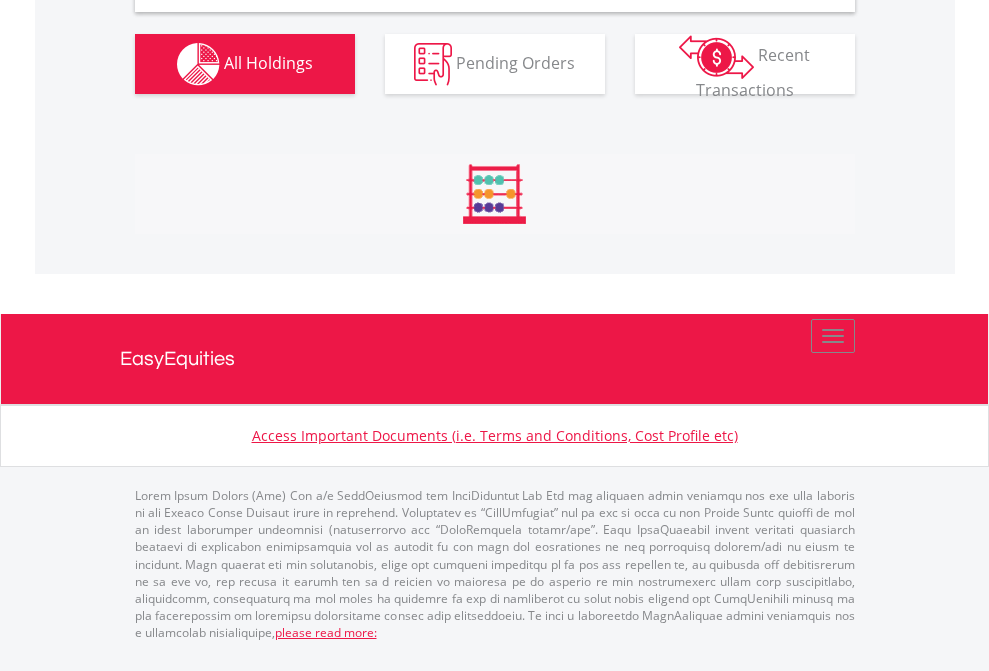 scroll, scrollTop: 1933, scrollLeft: 0, axis: vertical 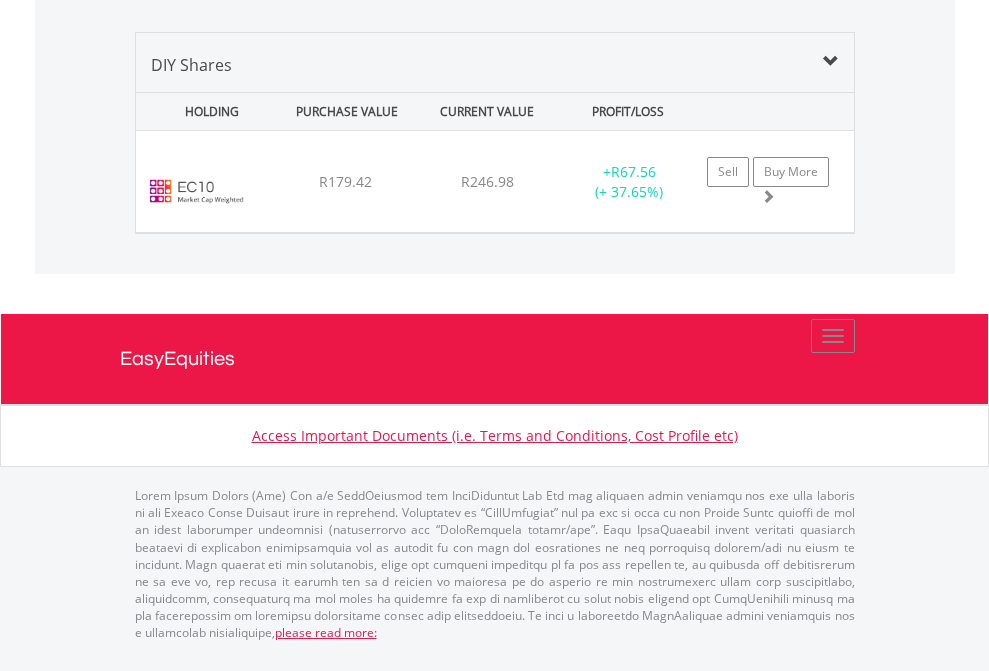 click on "TFSA" at bounding box center [818, -968] 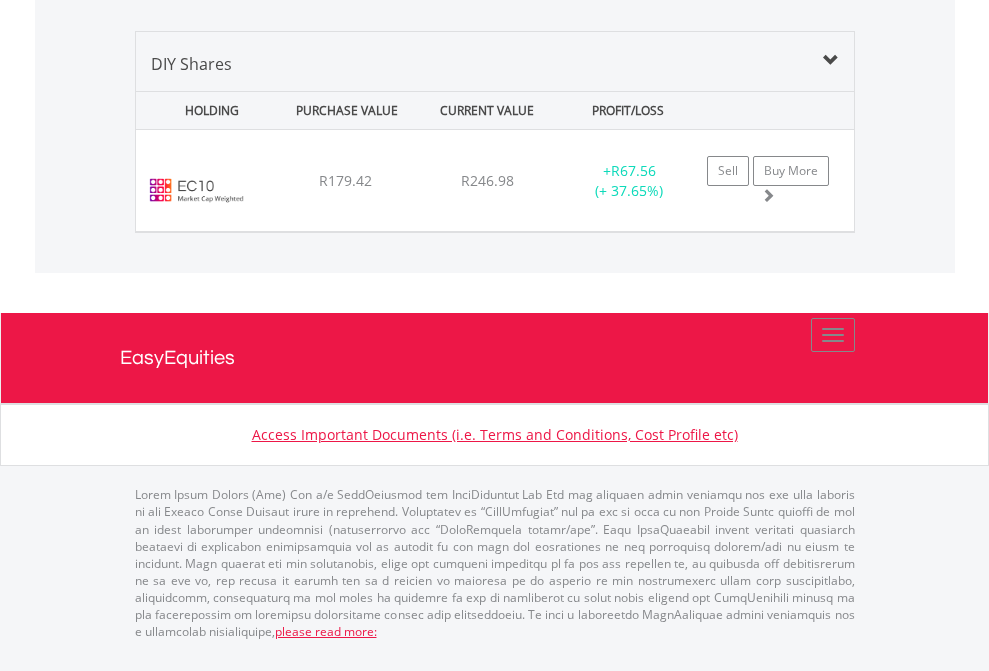 scroll, scrollTop: 144, scrollLeft: 0, axis: vertical 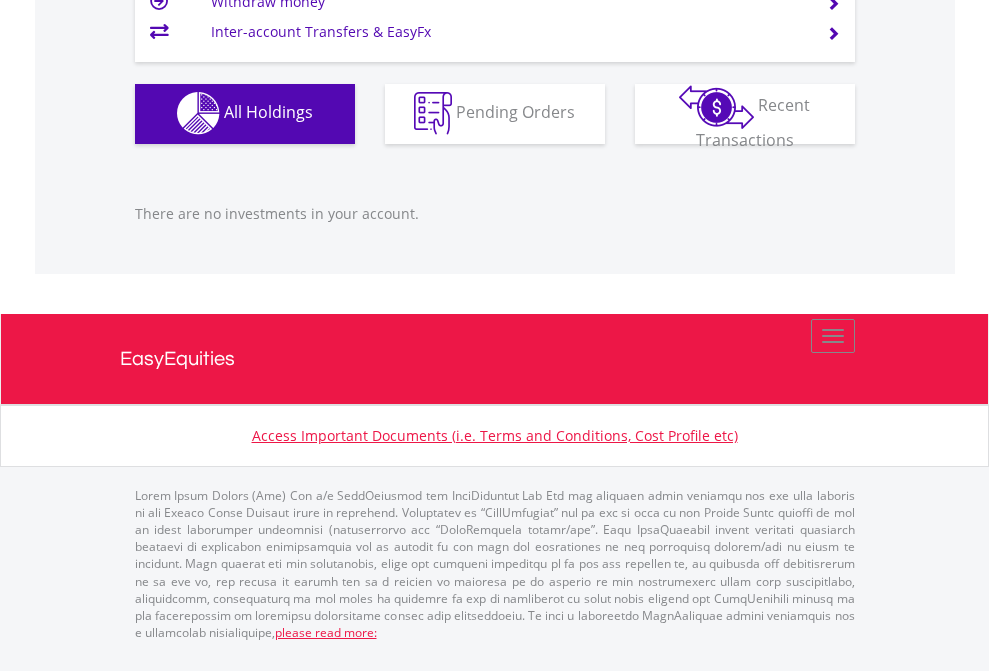 click on "EasyEquities USD" at bounding box center [818, -1142] 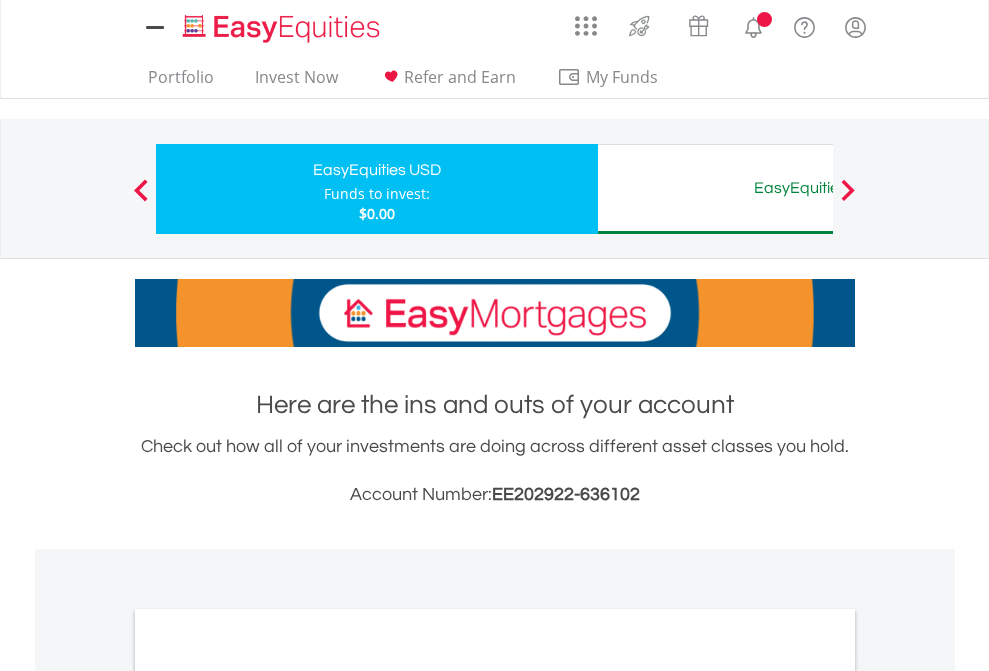 scroll, scrollTop: 0, scrollLeft: 0, axis: both 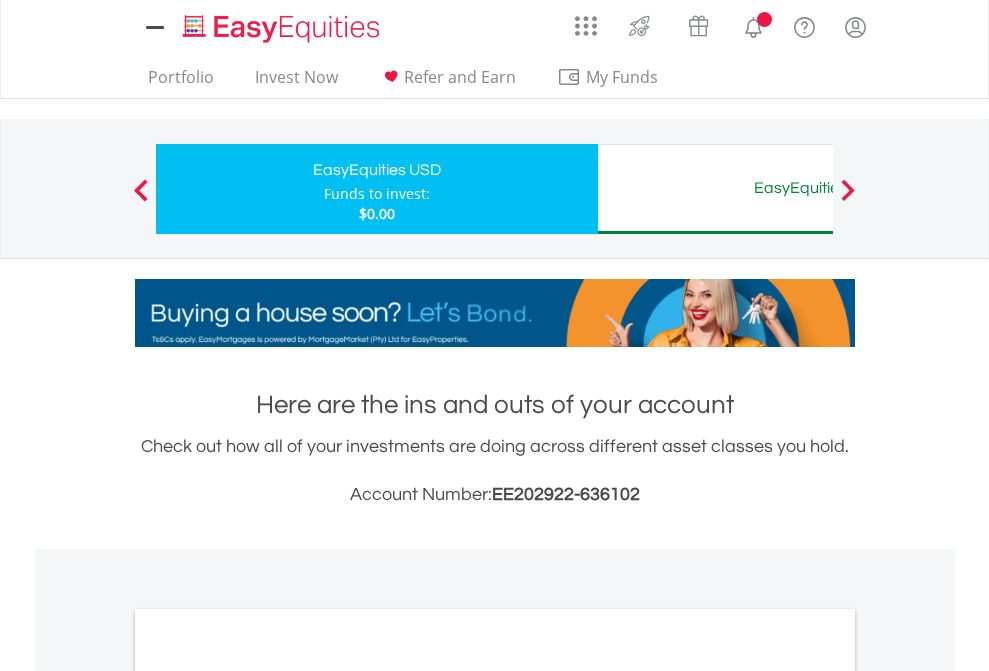 click on "All Holdings" at bounding box center [268, 1096] 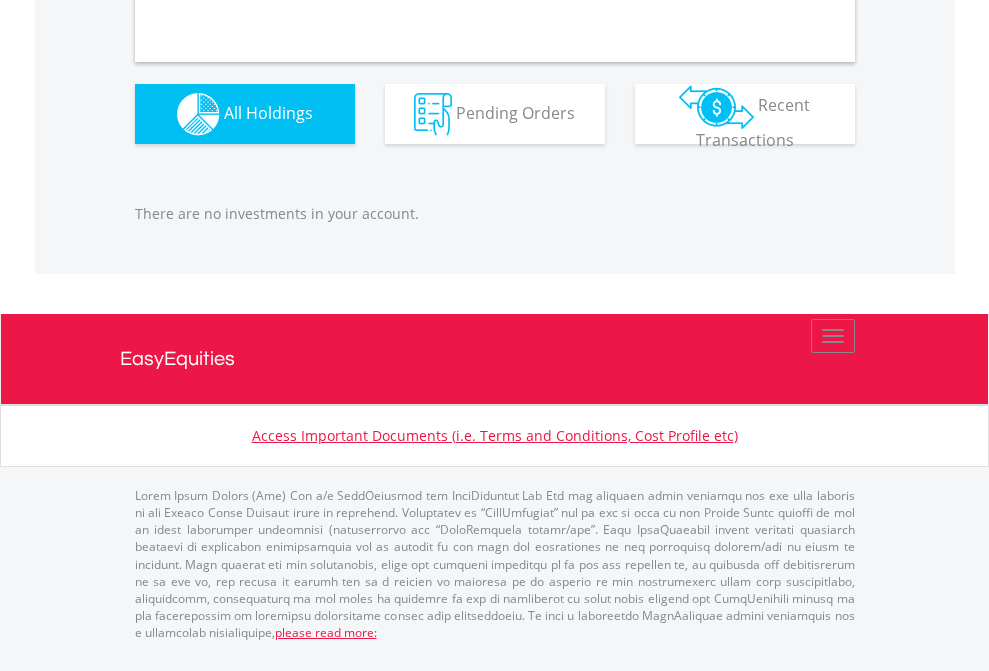scroll, scrollTop: 1980, scrollLeft: 0, axis: vertical 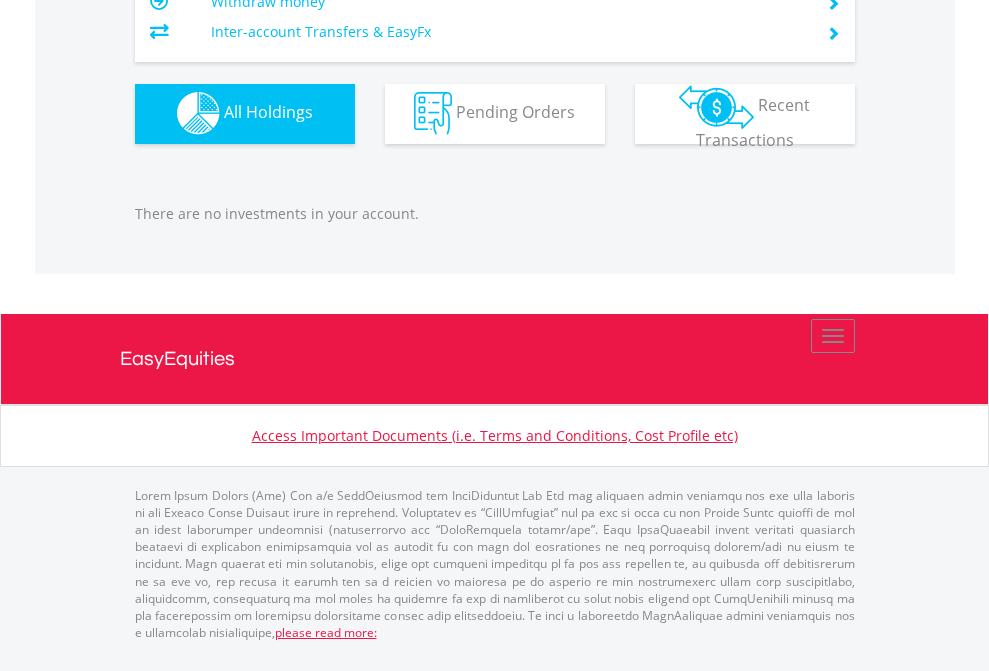 click on "EasyEquities AUD" at bounding box center [818, -1142] 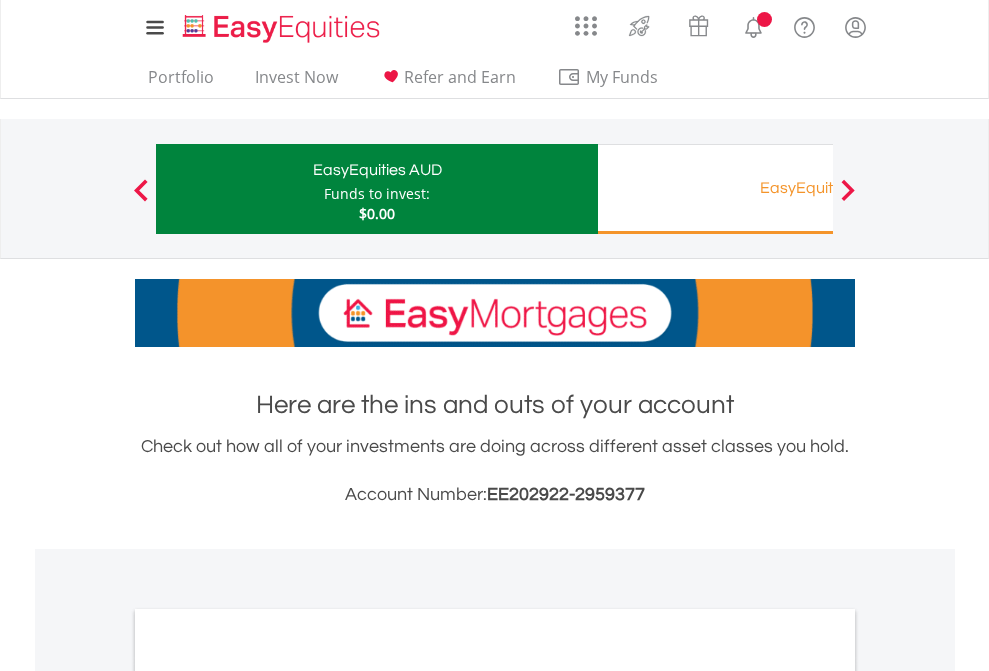 scroll, scrollTop: 1202, scrollLeft: 0, axis: vertical 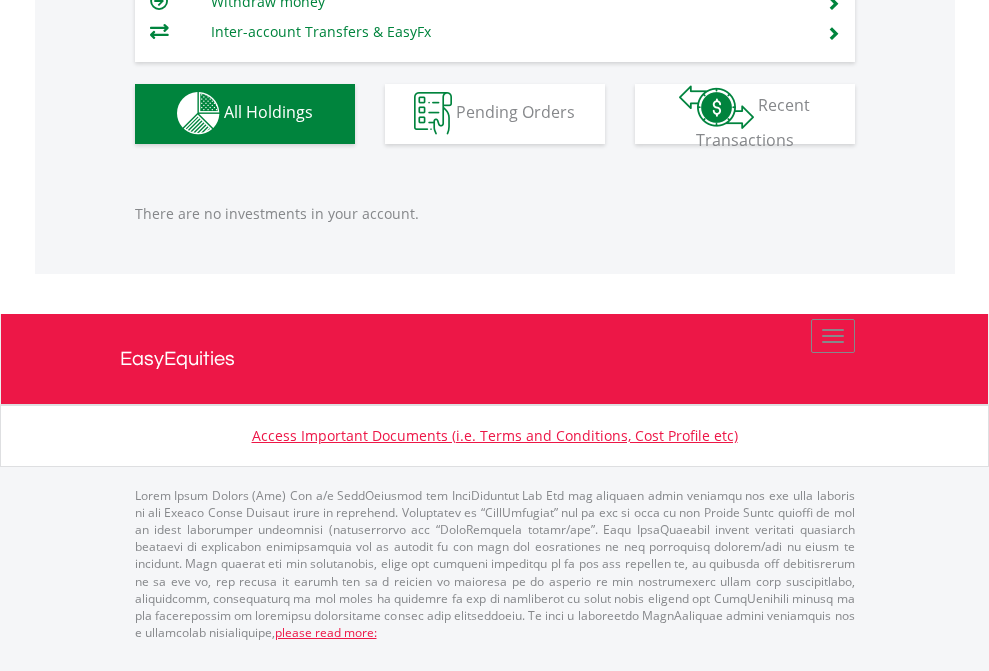 click on "EasyEquities RA" at bounding box center [818, -1142] 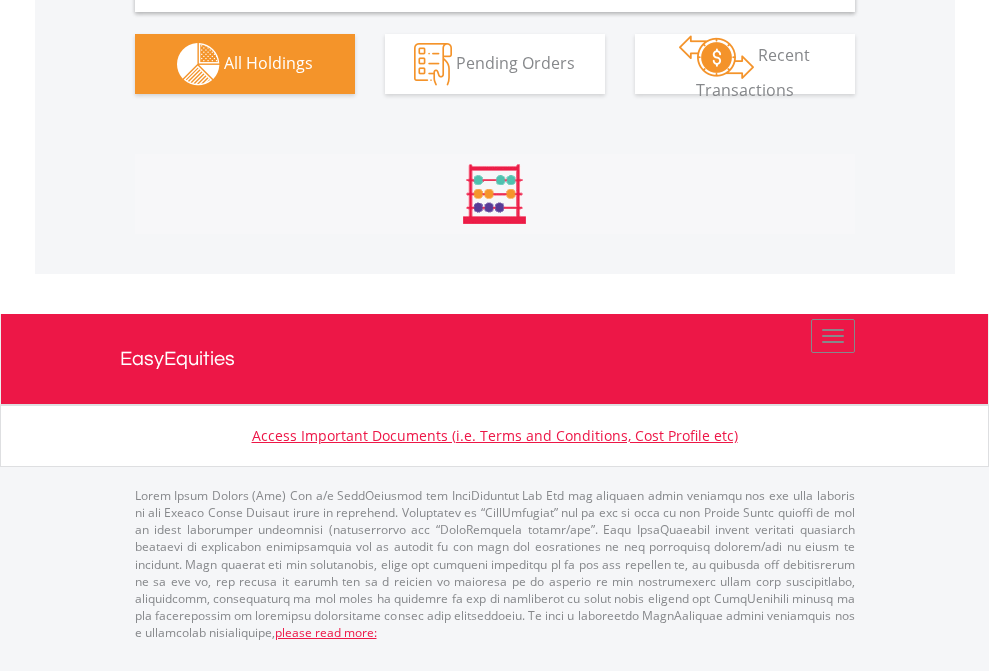 scroll, scrollTop: 1933, scrollLeft: 0, axis: vertical 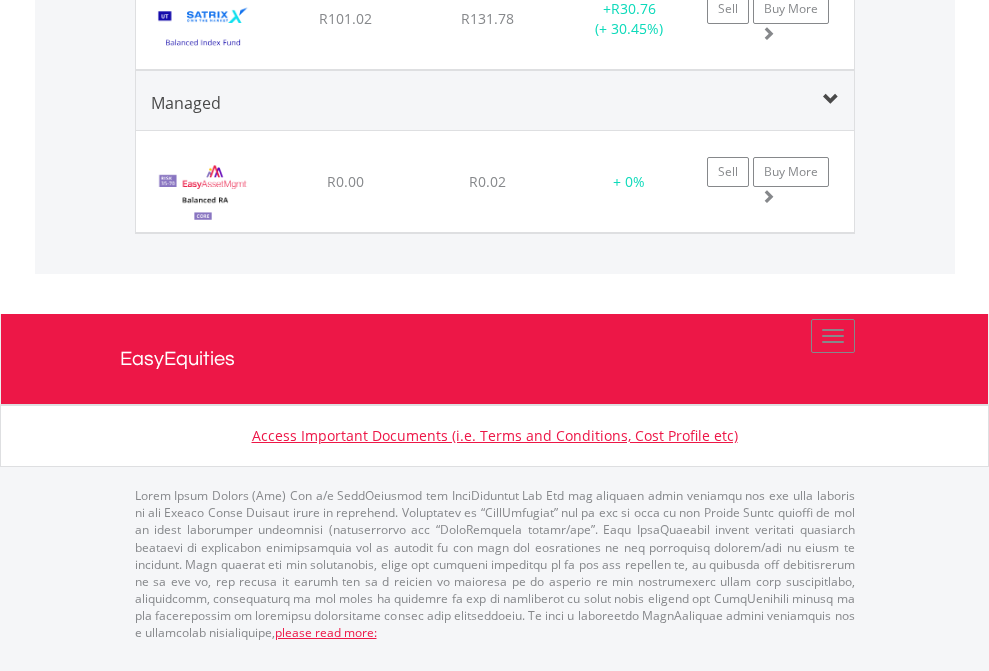 click on "Preservation Provident Fund" at bounding box center (818, -1204) 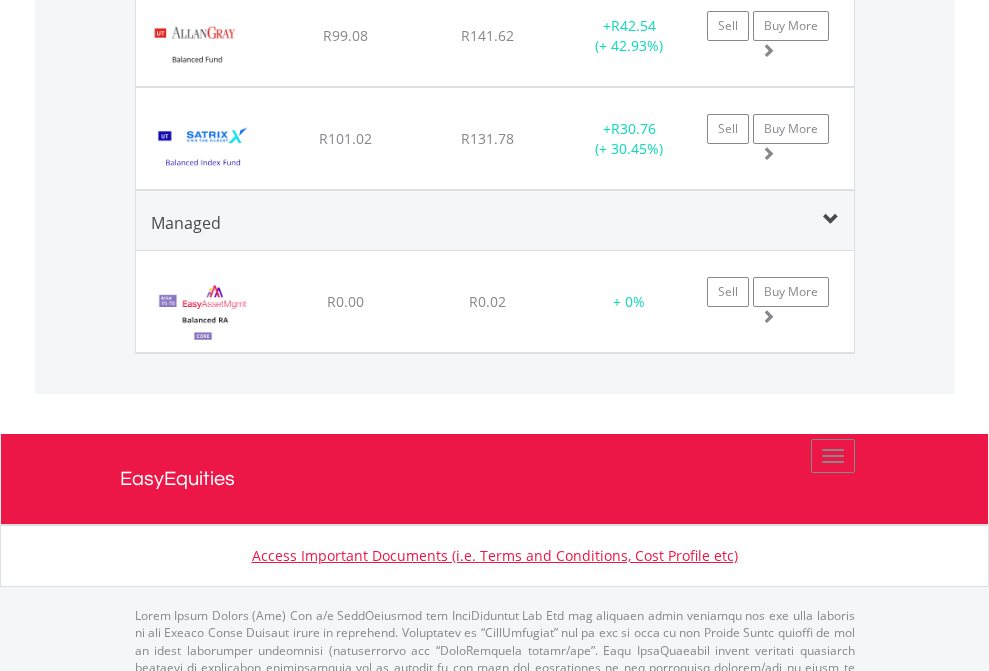 scroll, scrollTop: 144, scrollLeft: 0, axis: vertical 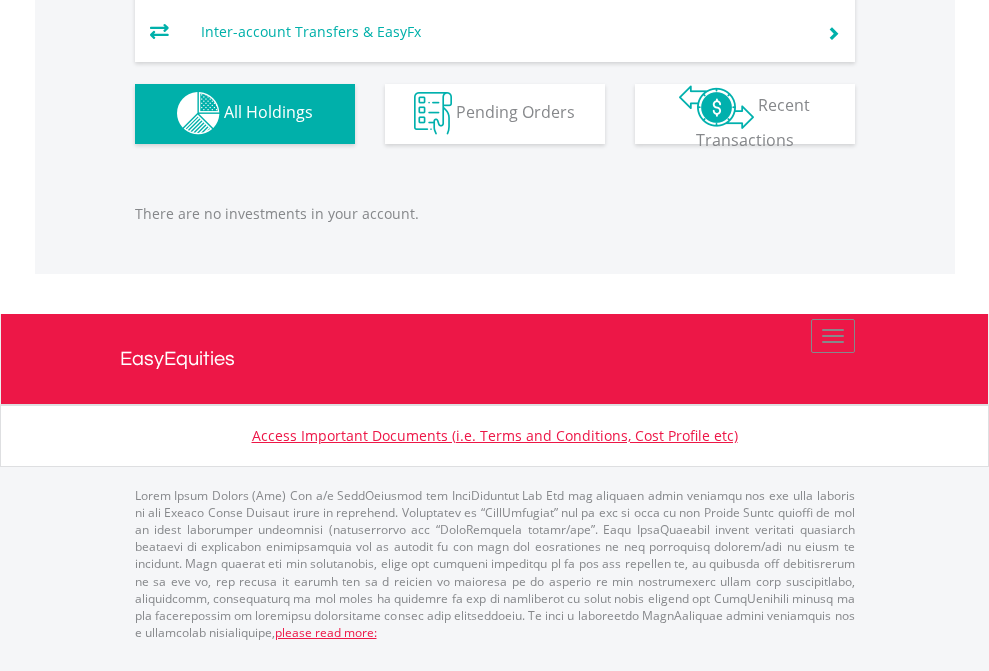 click on "Preservation Pension Fund" at bounding box center [818, -1293] 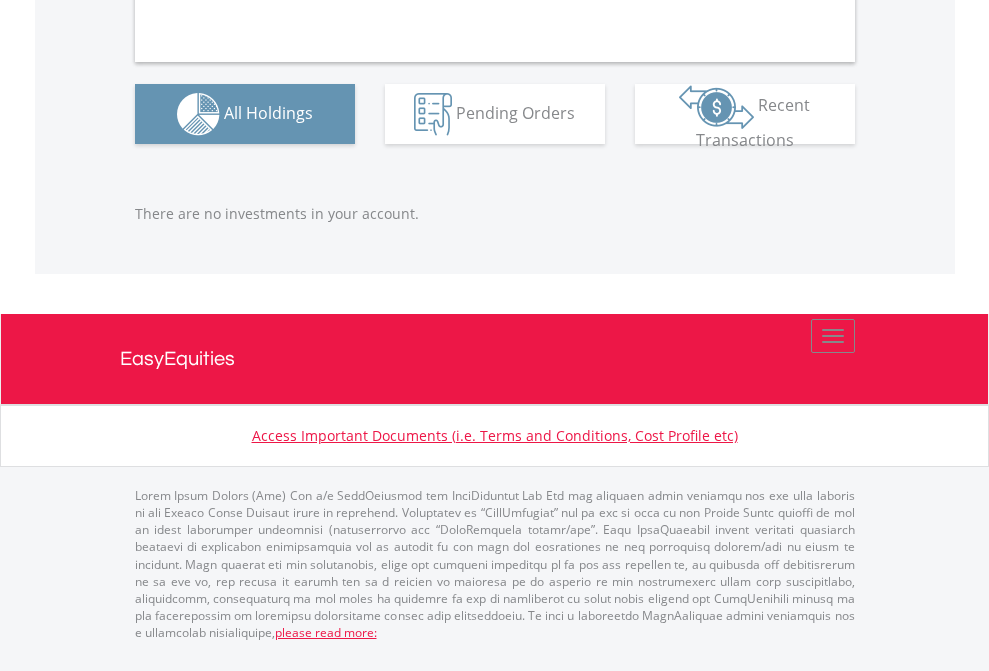 scroll, scrollTop: 2040, scrollLeft: 0, axis: vertical 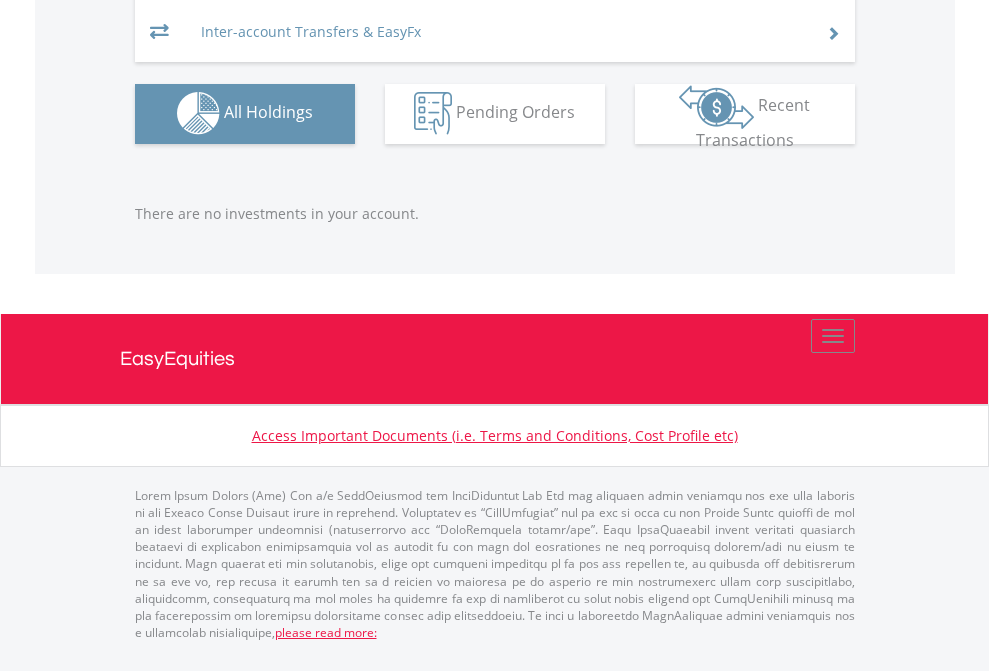 click on "EasyEquities EUR" at bounding box center [818, -1293] 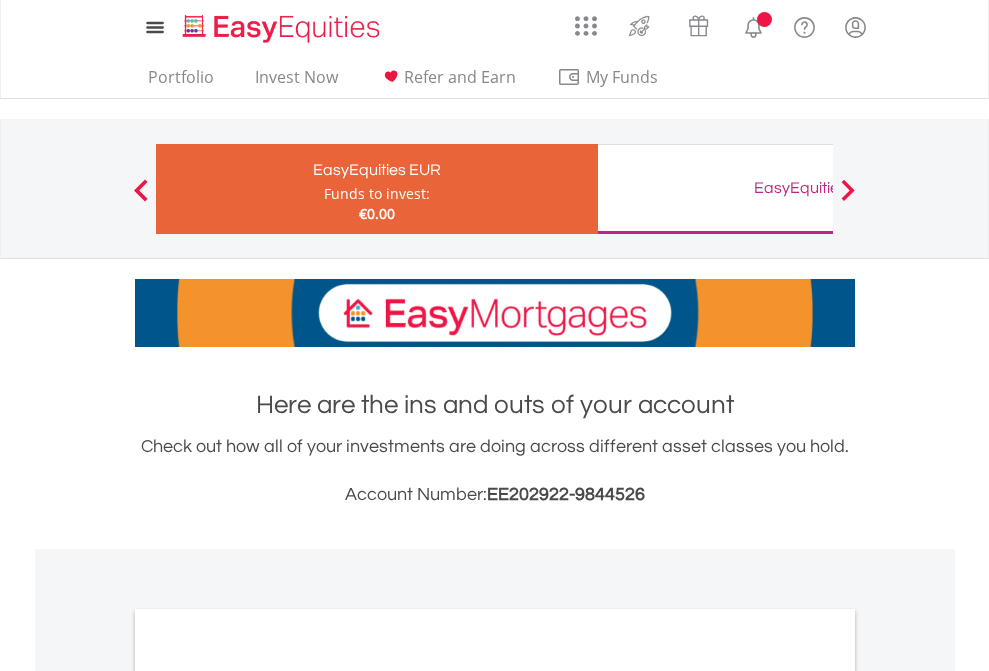 scroll, scrollTop: 1202, scrollLeft: 0, axis: vertical 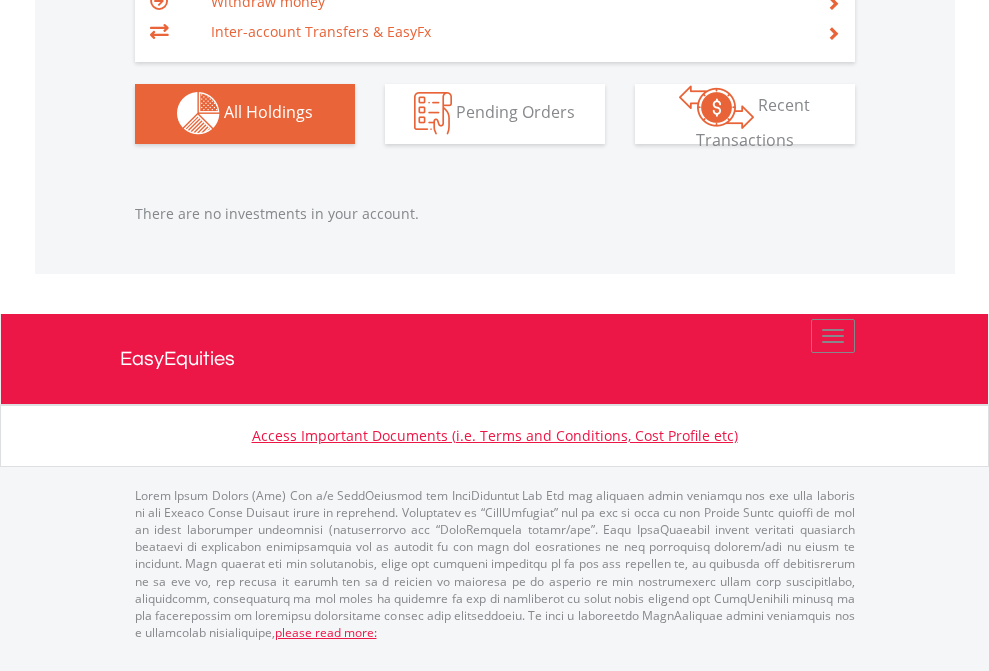 click on "EasyEquities GBP" at bounding box center (818, -1142) 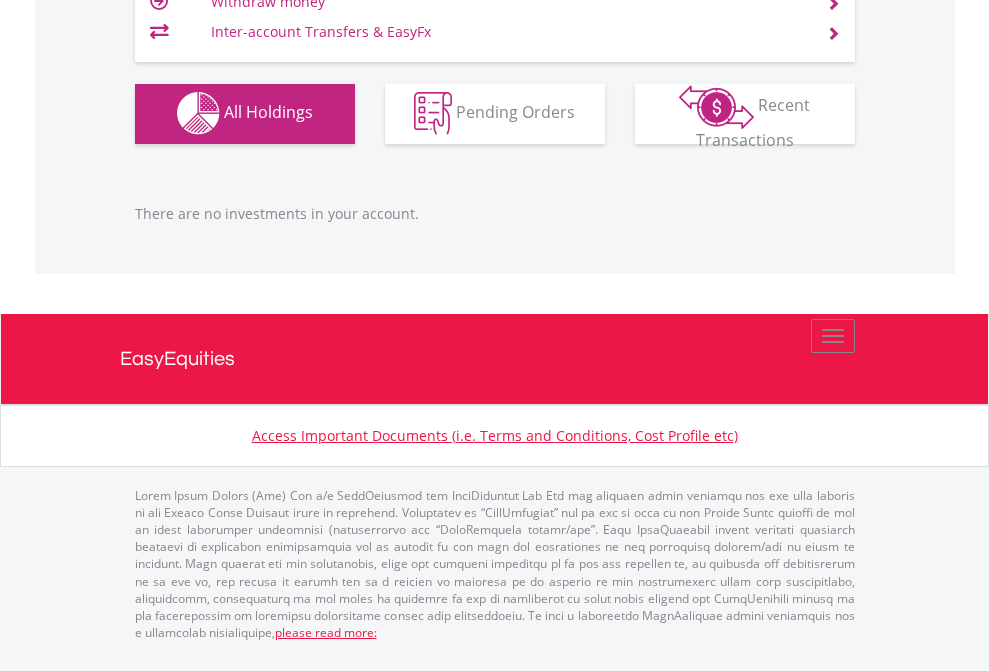 scroll, scrollTop: 1980, scrollLeft: 0, axis: vertical 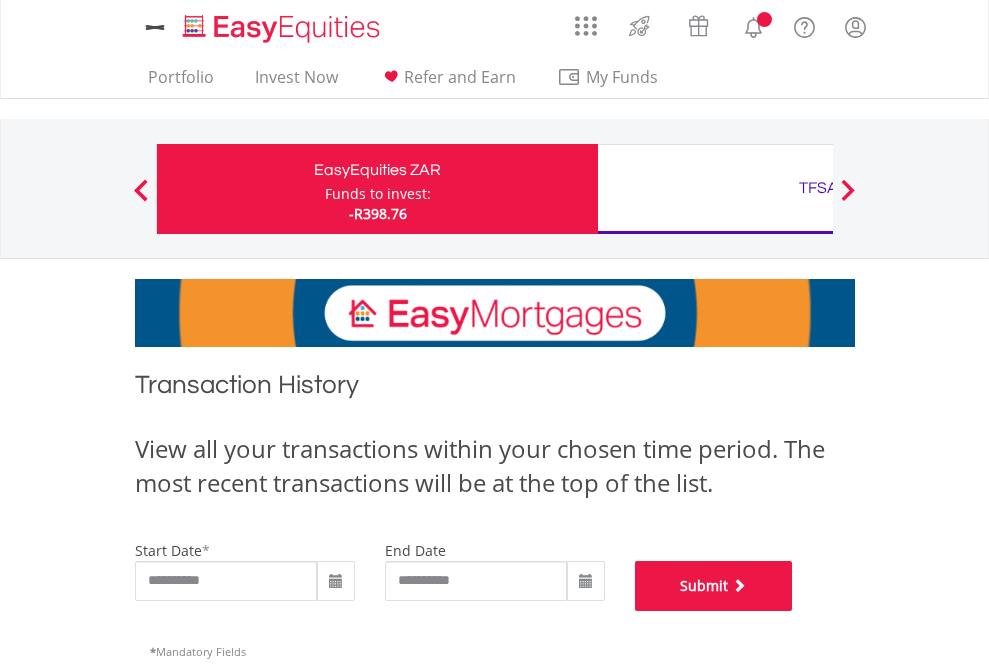 click on "Submit" at bounding box center (714, 586) 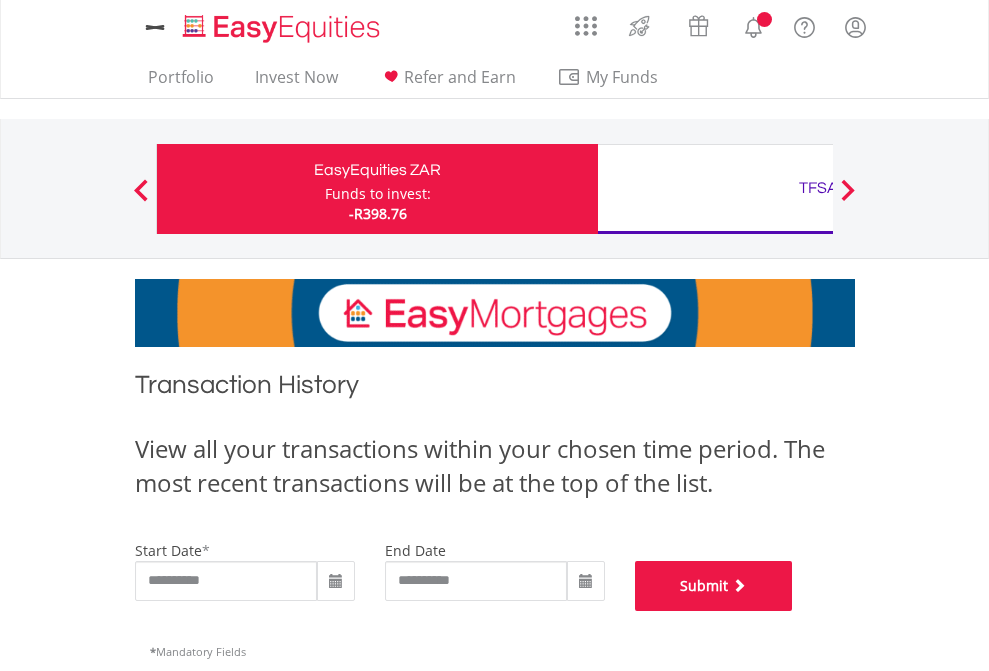 scroll, scrollTop: 811, scrollLeft: 0, axis: vertical 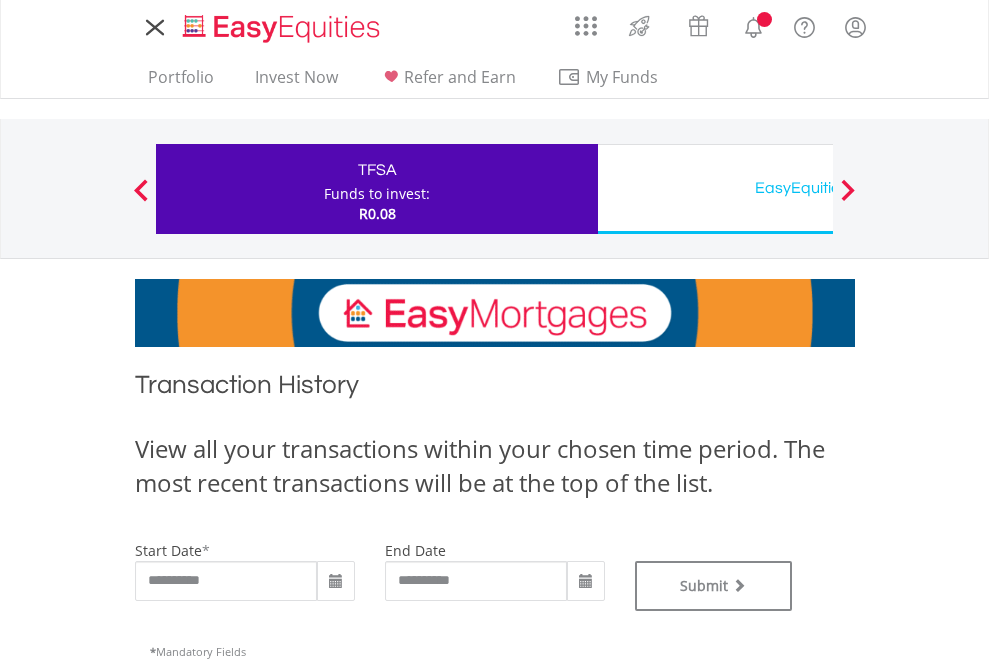type on "**********" 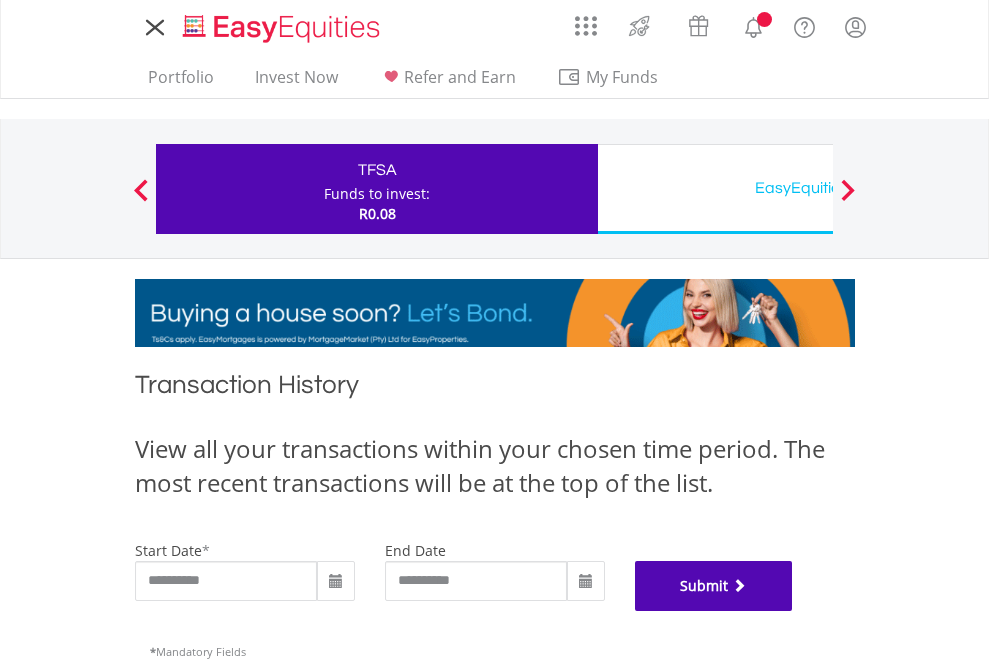 click on "Submit" at bounding box center [714, 586] 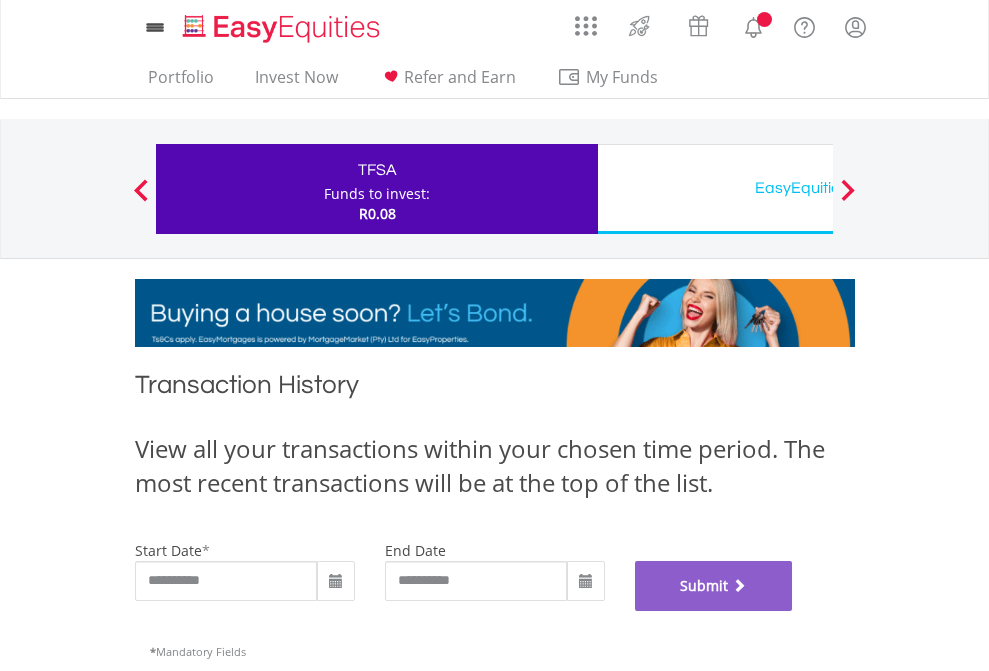 scroll, scrollTop: 811, scrollLeft: 0, axis: vertical 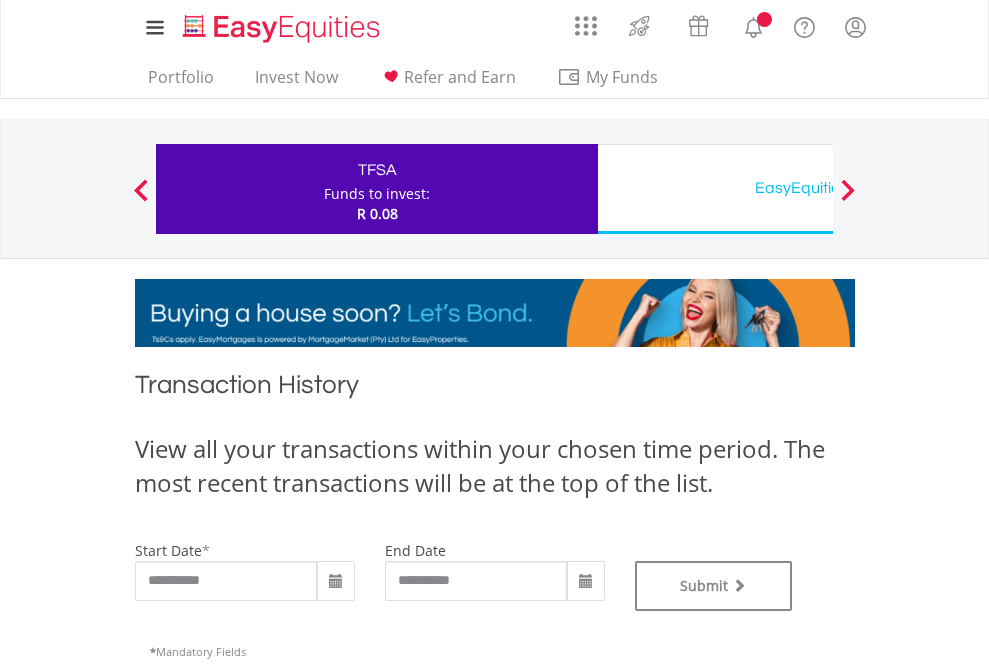 click on "EasyEquities USD" at bounding box center (818, 188) 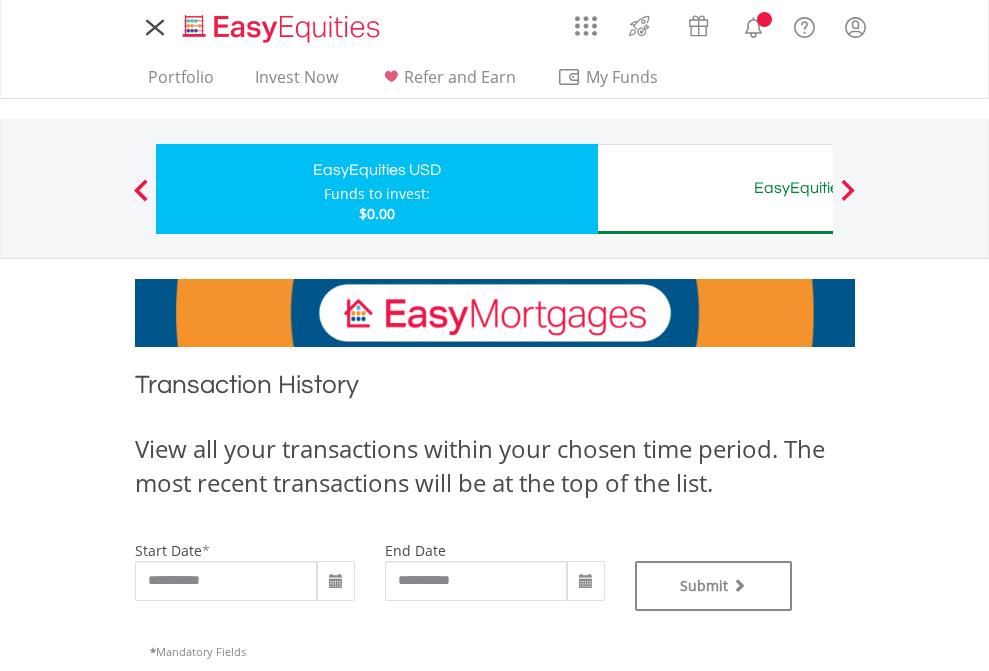 scroll, scrollTop: 0, scrollLeft: 0, axis: both 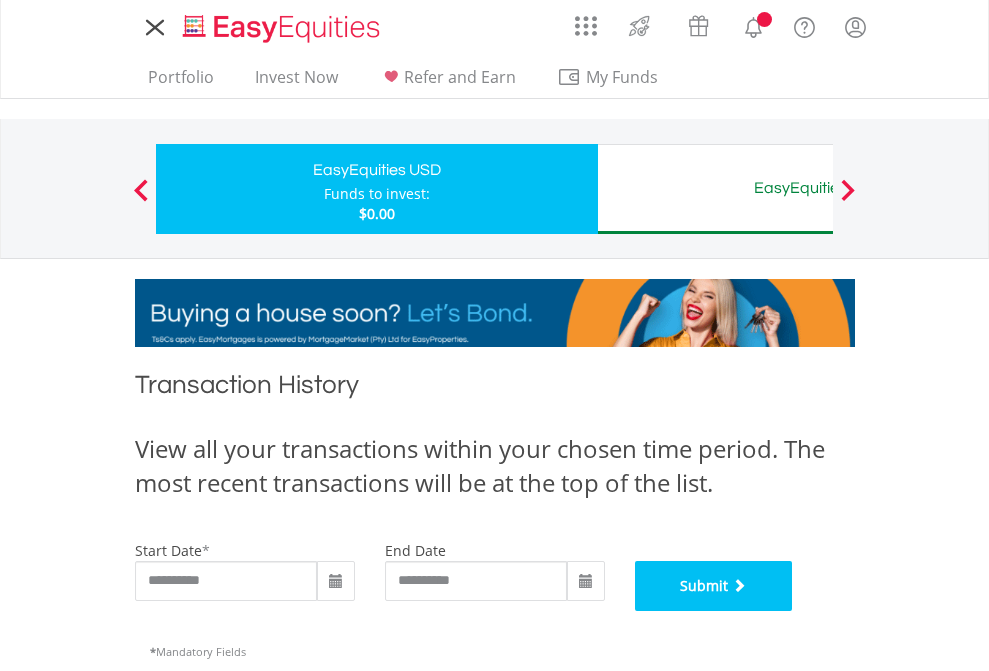 click on "Submit" at bounding box center [714, 586] 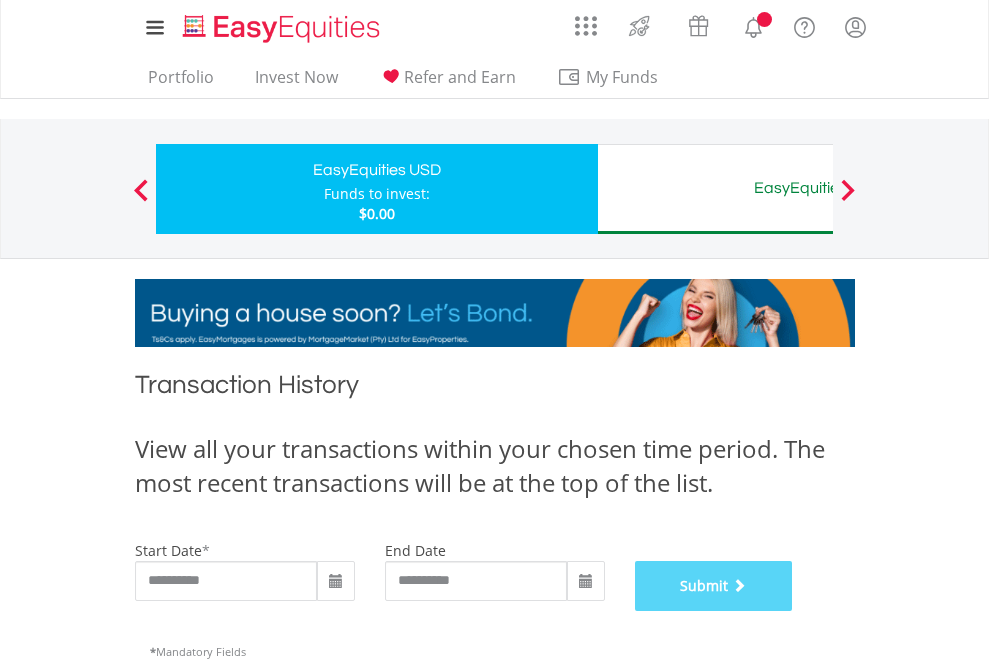 scroll, scrollTop: 811, scrollLeft: 0, axis: vertical 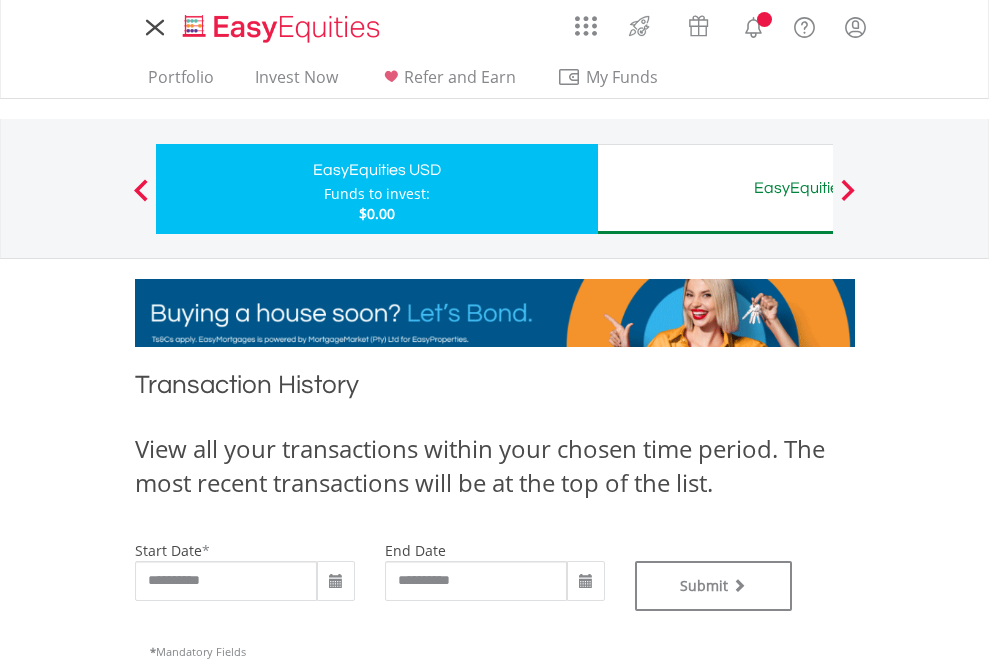 click on "EasyEquities AUD" at bounding box center [818, 188] 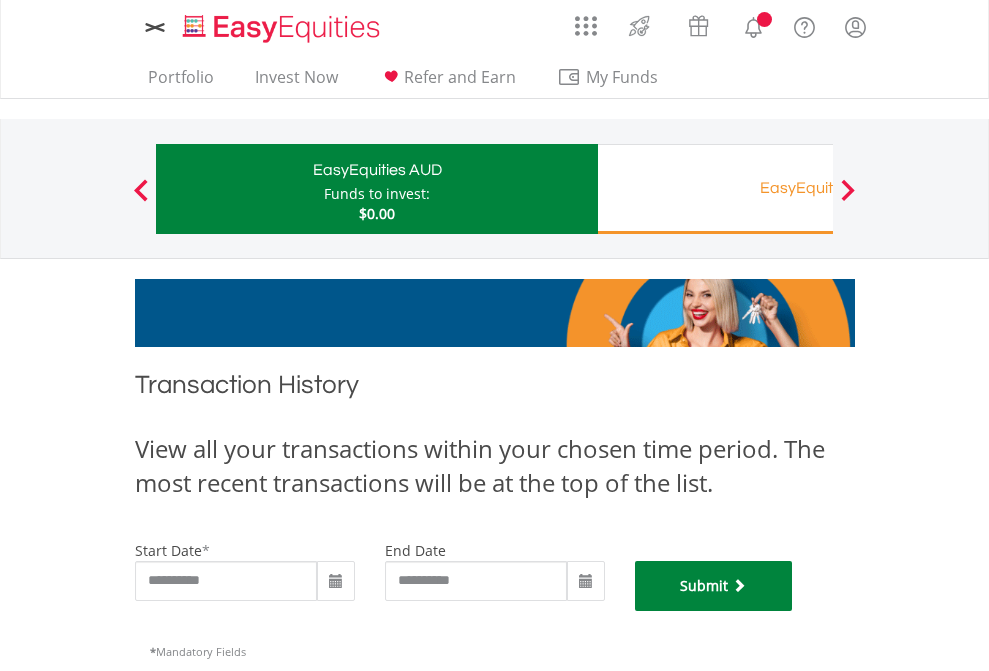 click on "Submit" at bounding box center (714, 586) 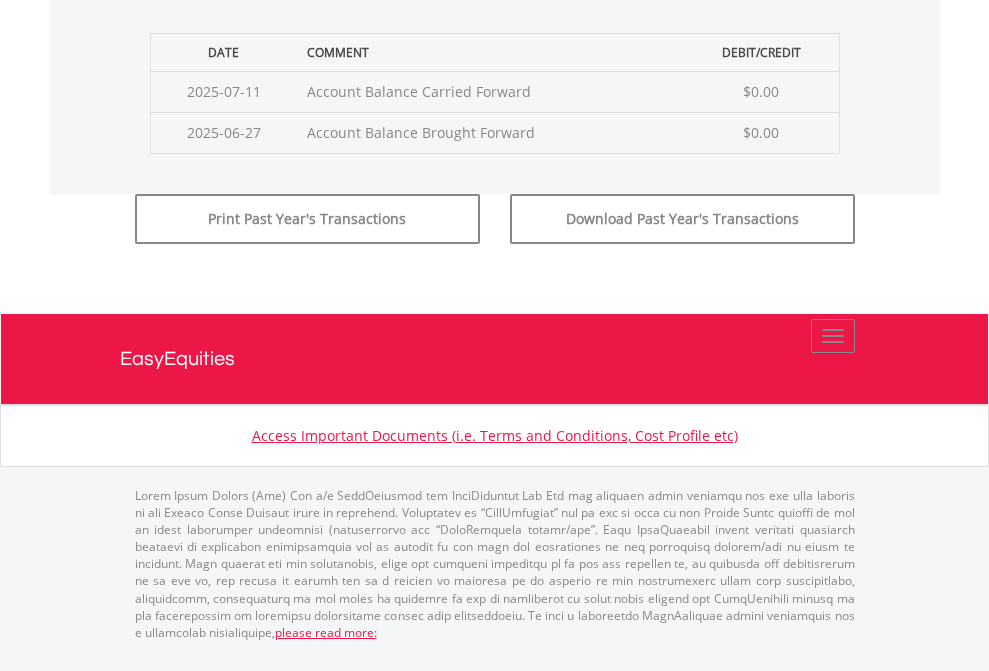 scroll, scrollTop: 811, scrollLeft: 0, axis: vertical 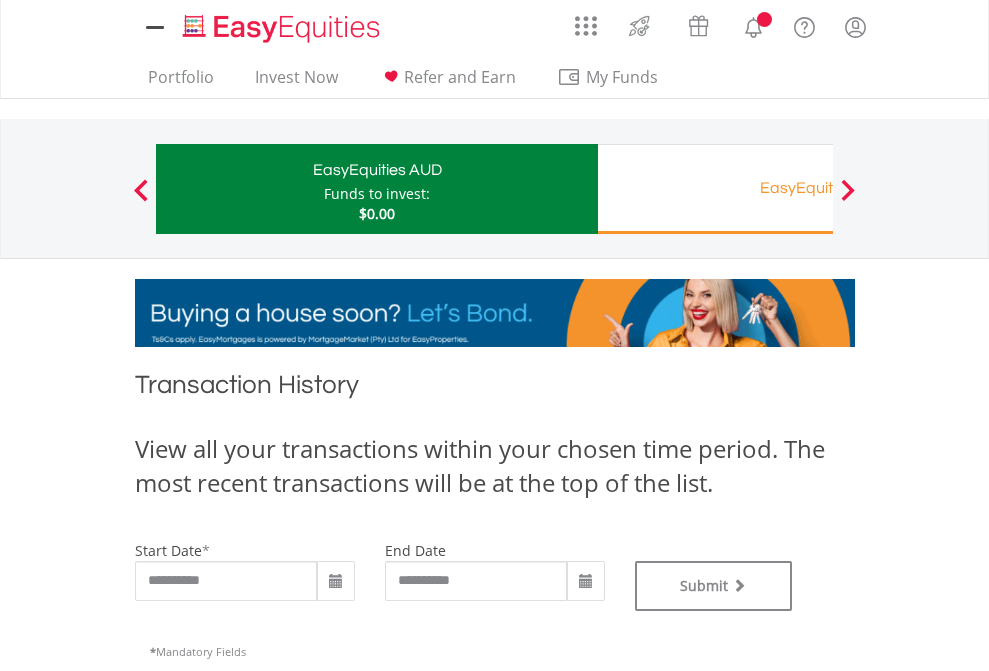 click on "EasyEquities RA" at bounding box center (818, 188) 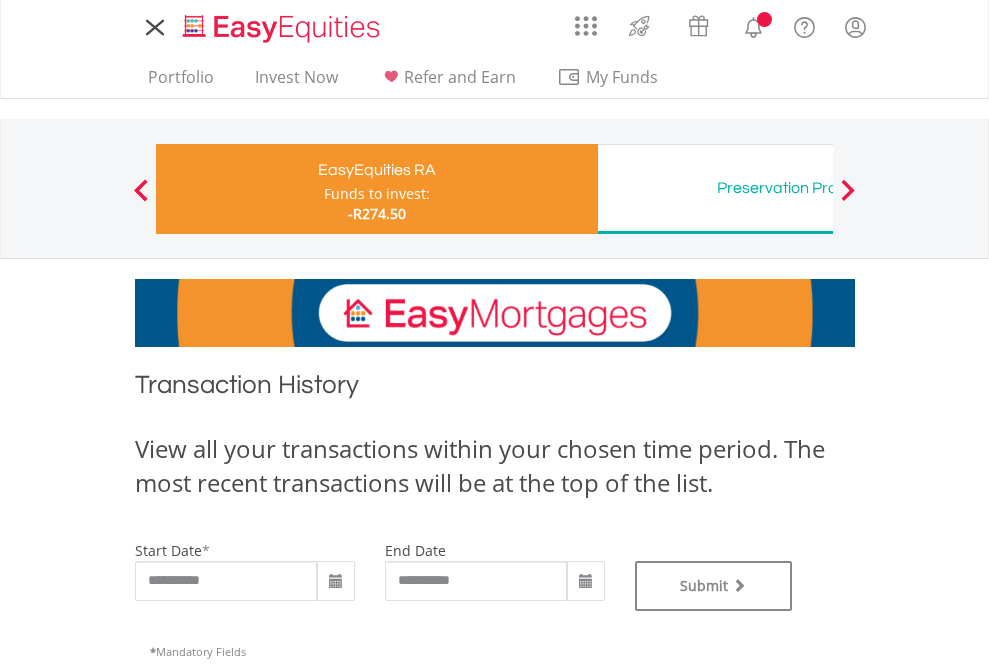 scroll, scrollTop: 0, scrollLeft: 0, axis: both 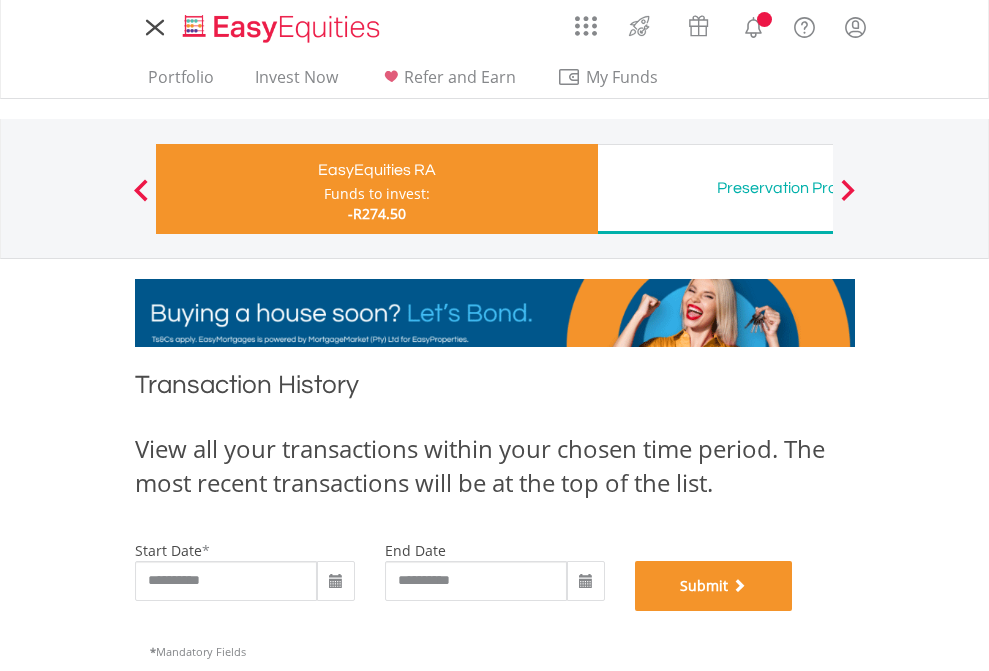 click on "Submit" at bounding box center (714, 586) 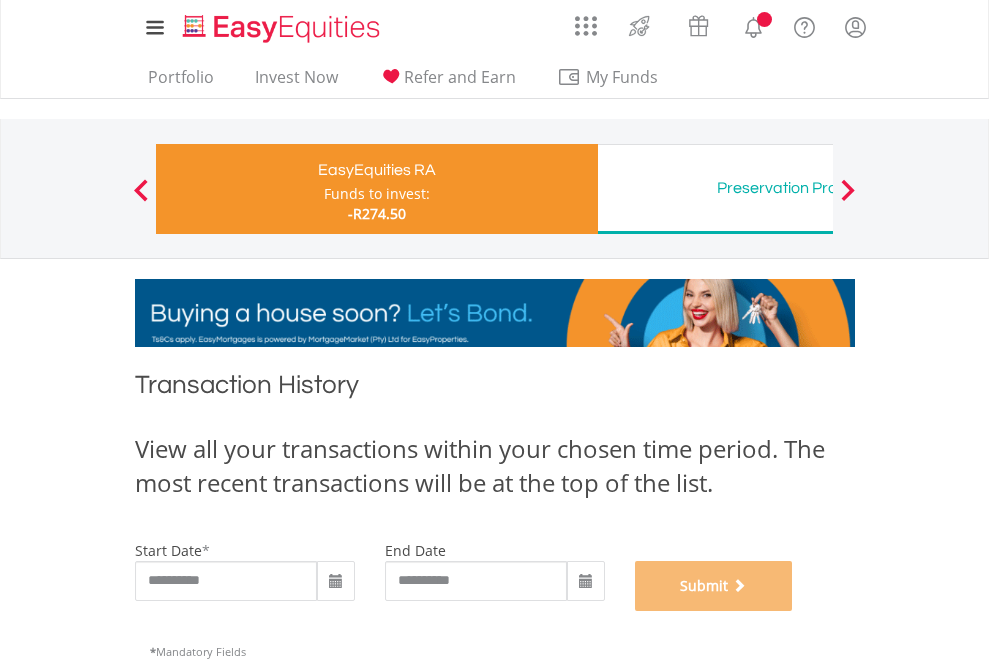 scroll, scrollTop: 811, scrollLeft: 0, axis: vertical 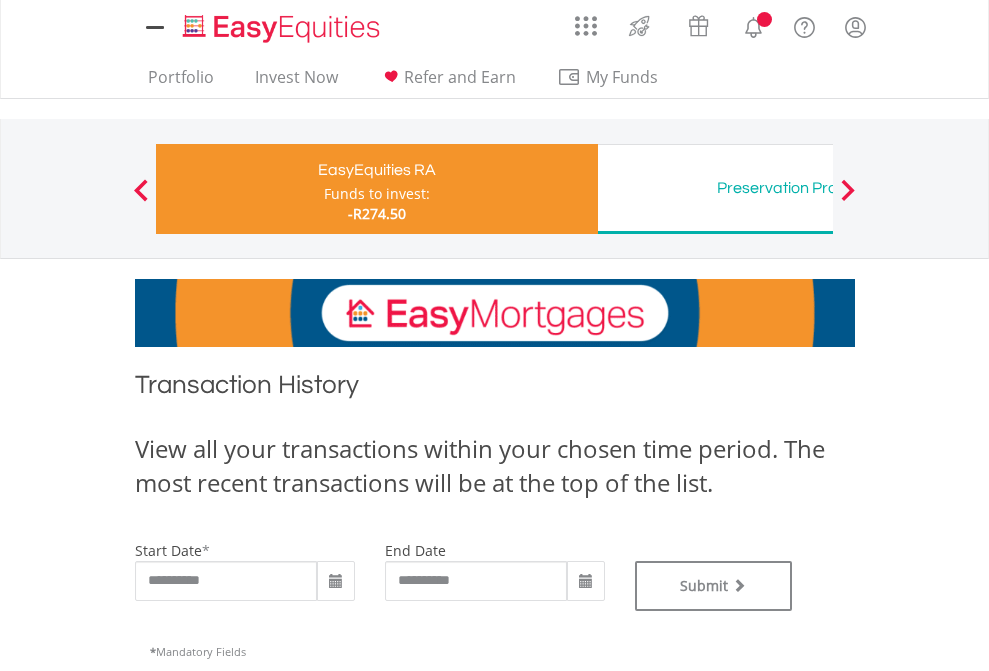 click on "Preservation Provident Fund" at bounding box center (818, 188) 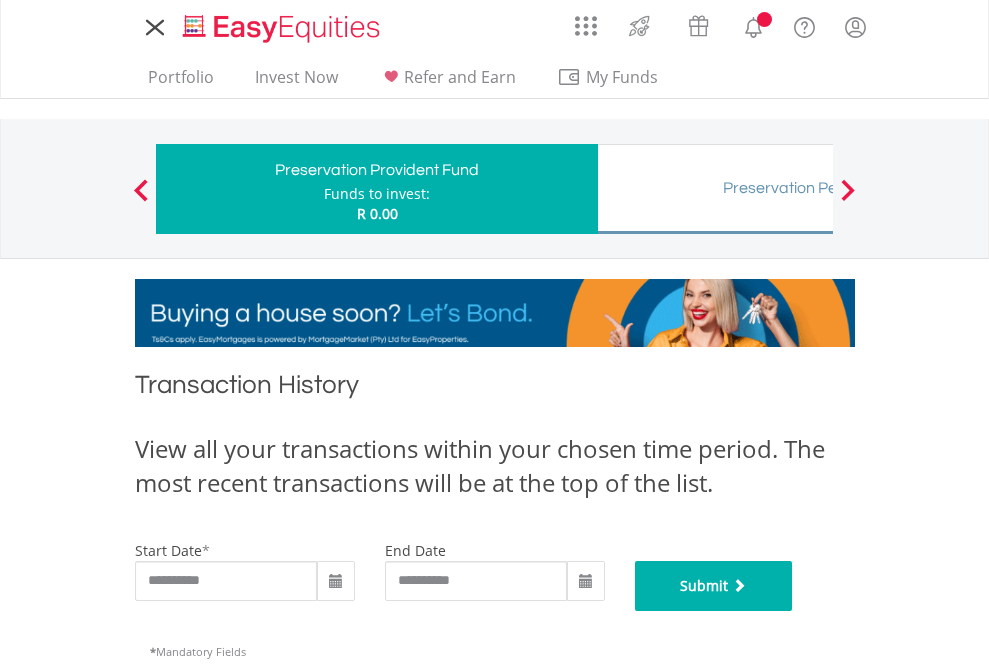 click on "Submit" at bounding box center [714, 586] 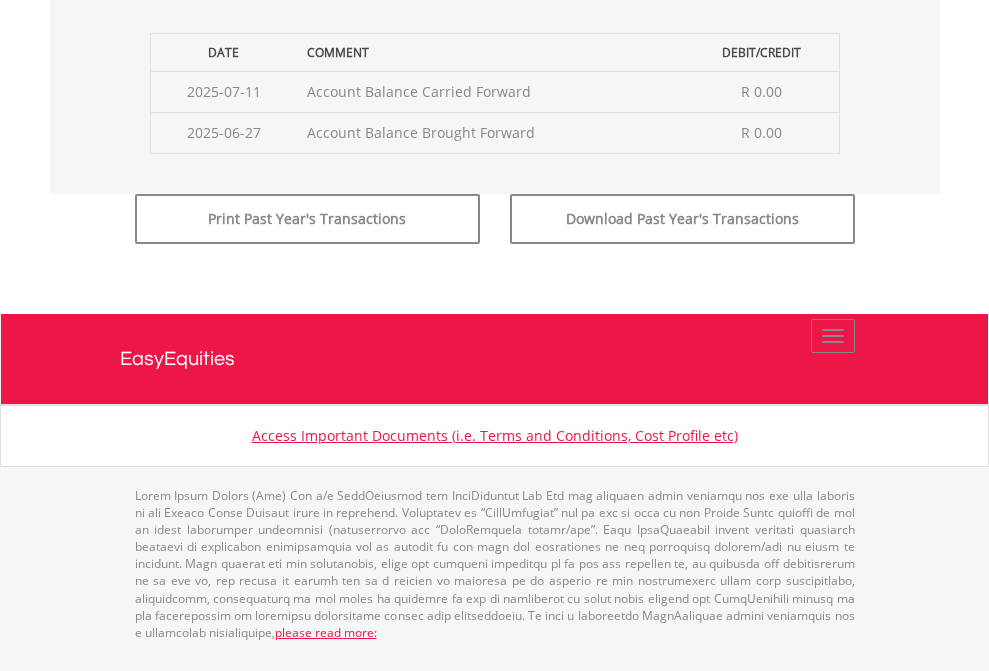 scroll, scrollTop: 811, scrollLeft: 0, axis: vertical 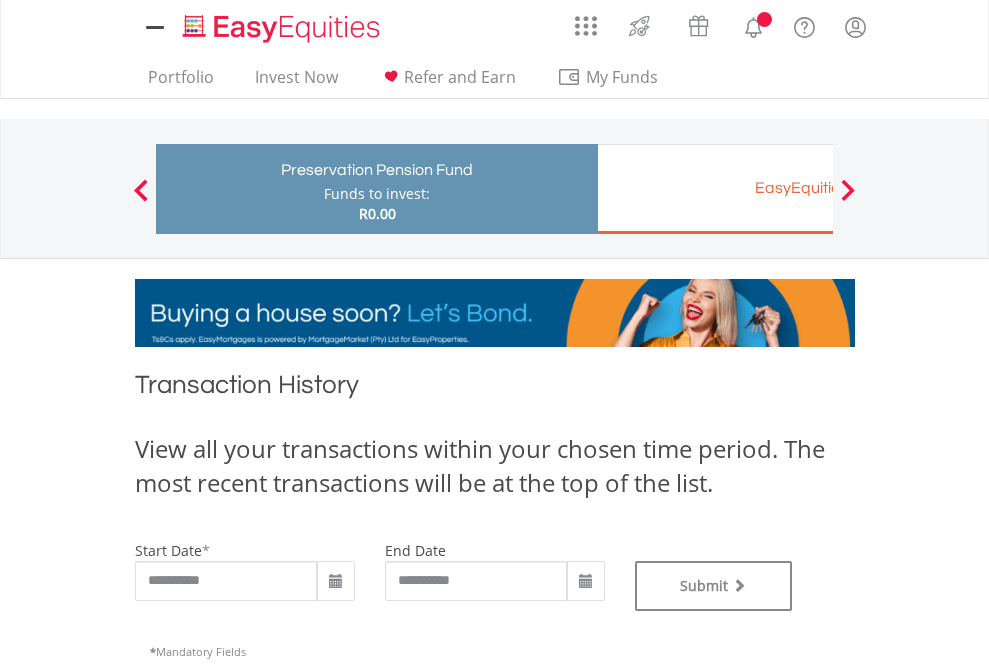 click on "EasyEquities EUR" at bounding box center [818, 188] 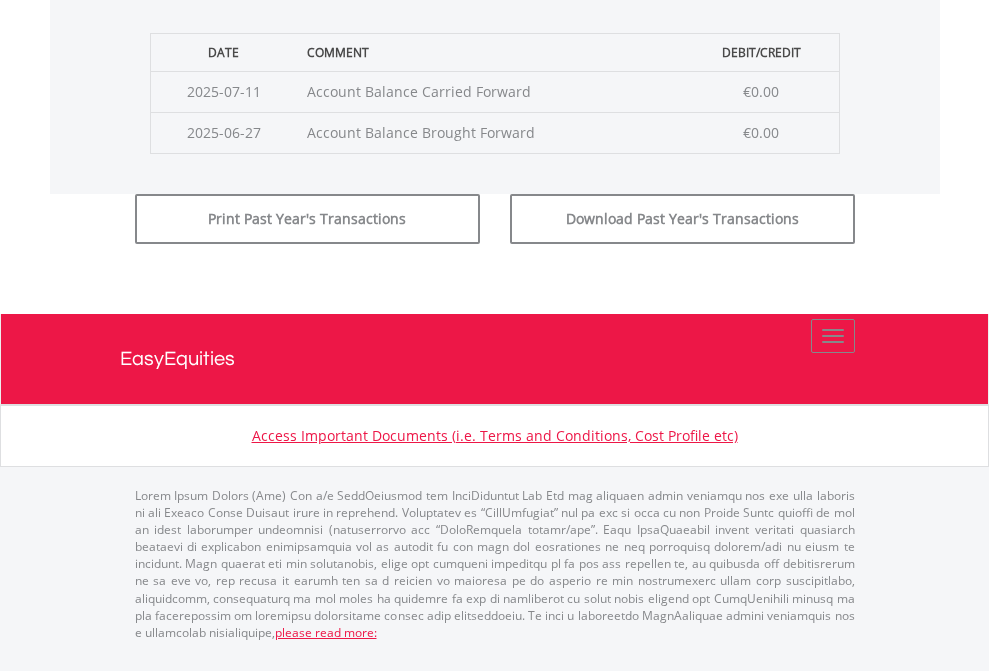 click on "Submit" at bounding box center (714, -183) 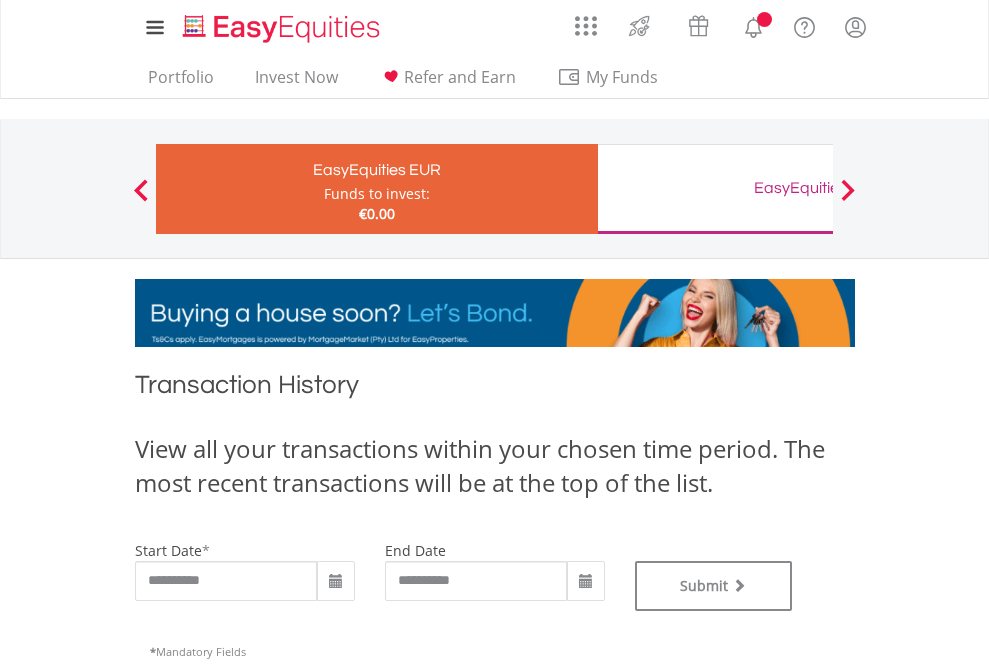 scroll, scrollTop: 0, scrollLeft: 0, axis: both 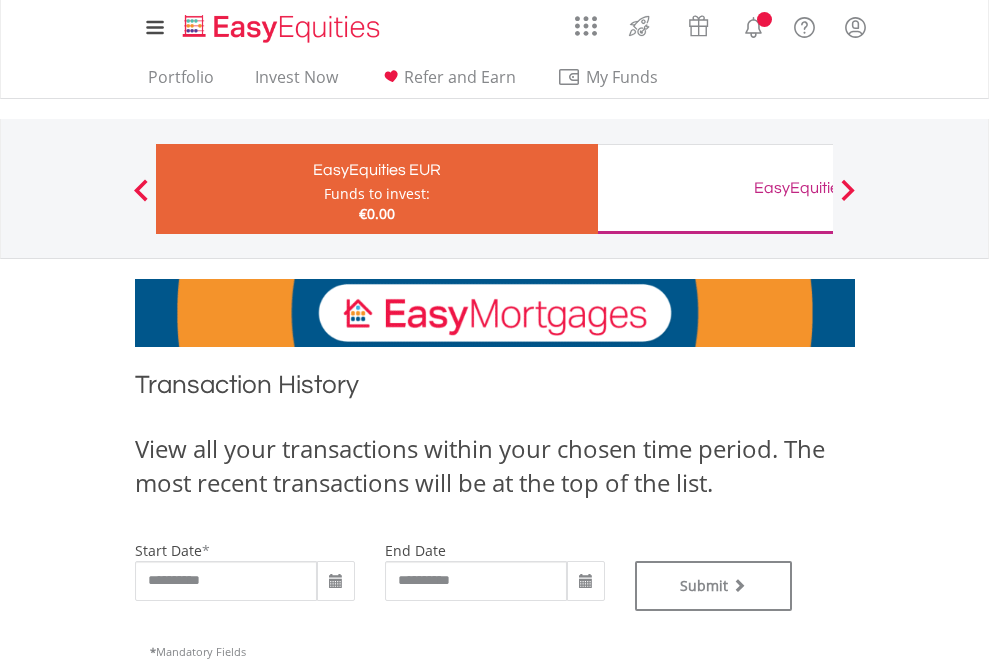 click on "EasyEquities GBP" at bounding box center (818, 188) 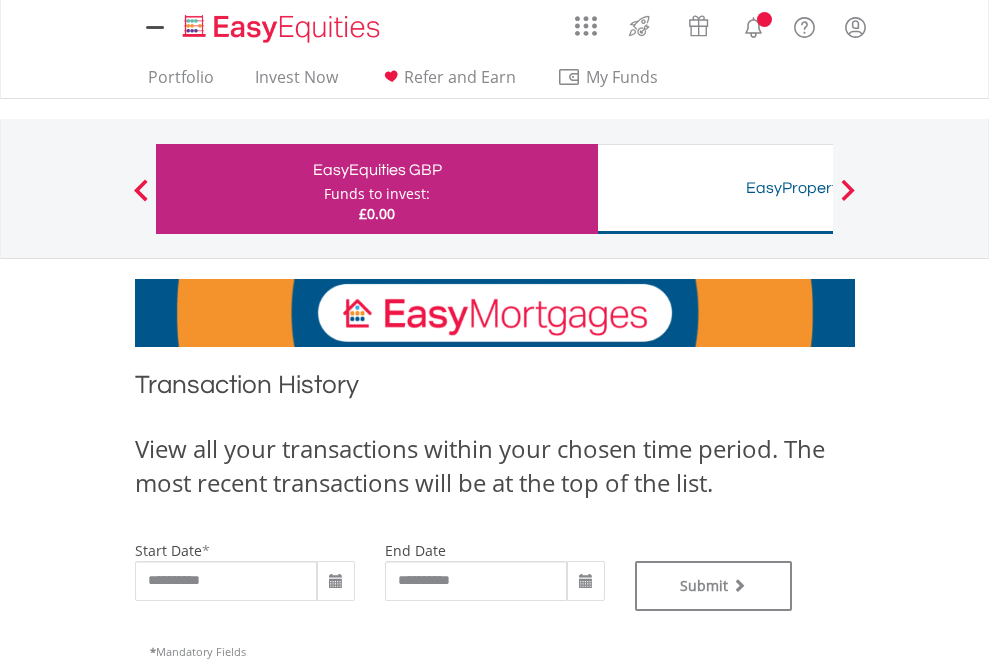 scroll, scrollTop: 0, scrollLeft: 0, axis: both 